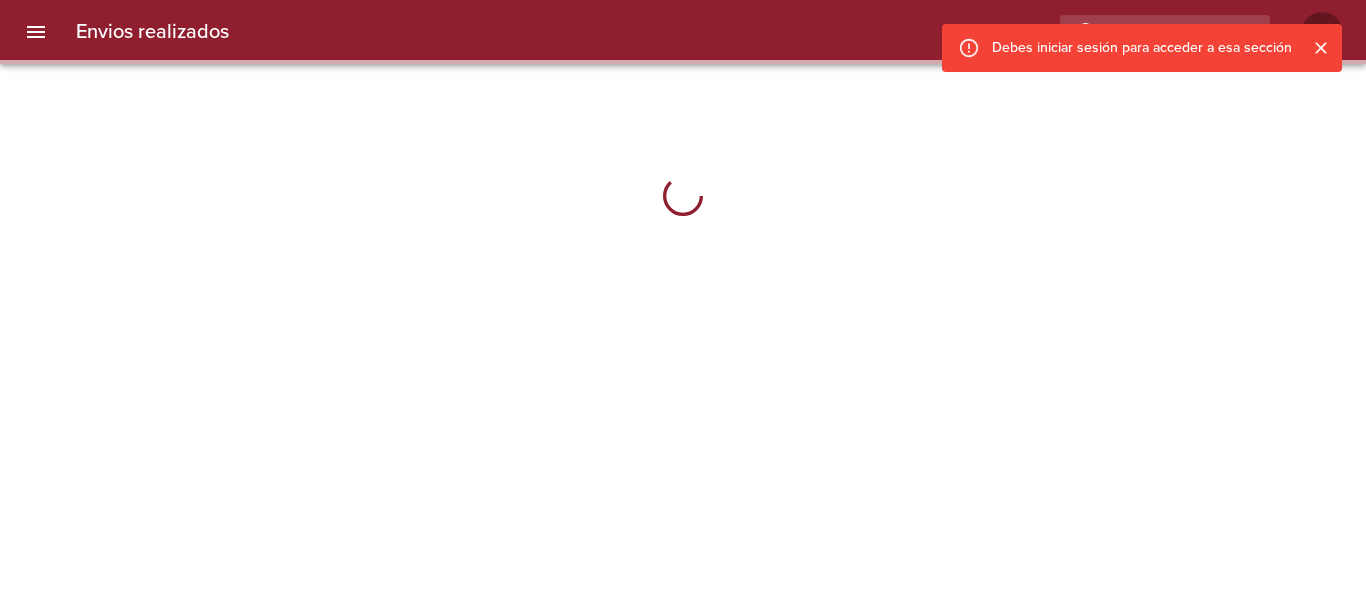 scroll, scrollTop: 0, scrollLeft: 0, axis: both 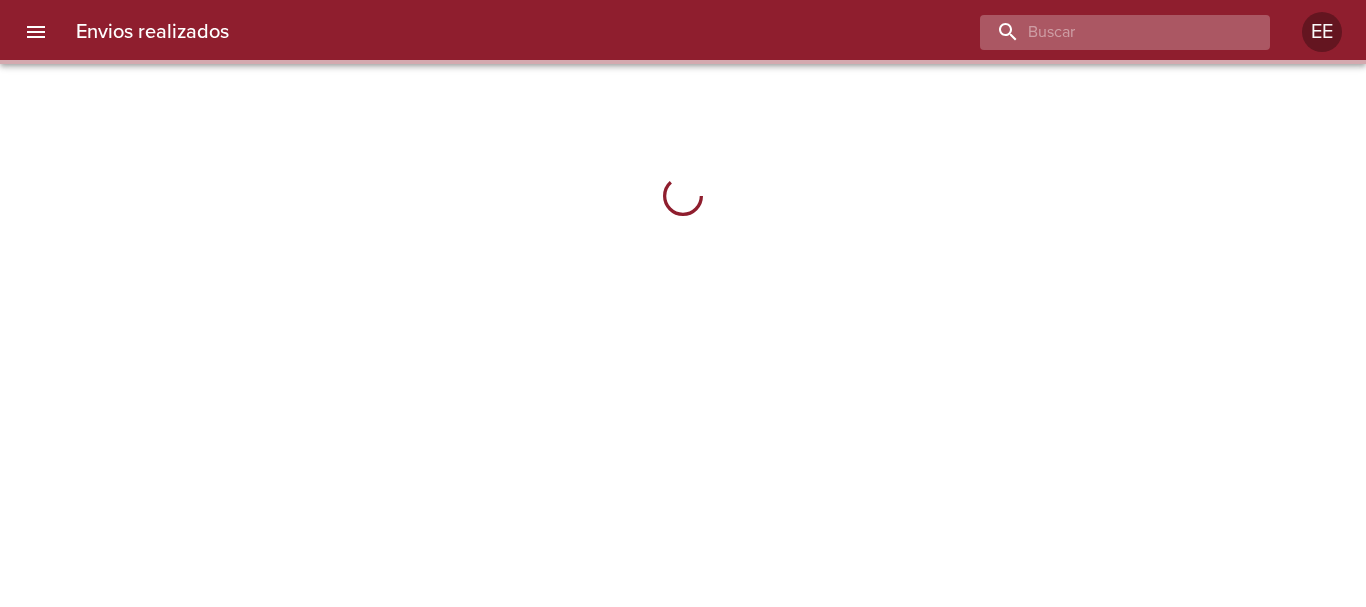 click at bounding box center (1108, 32) 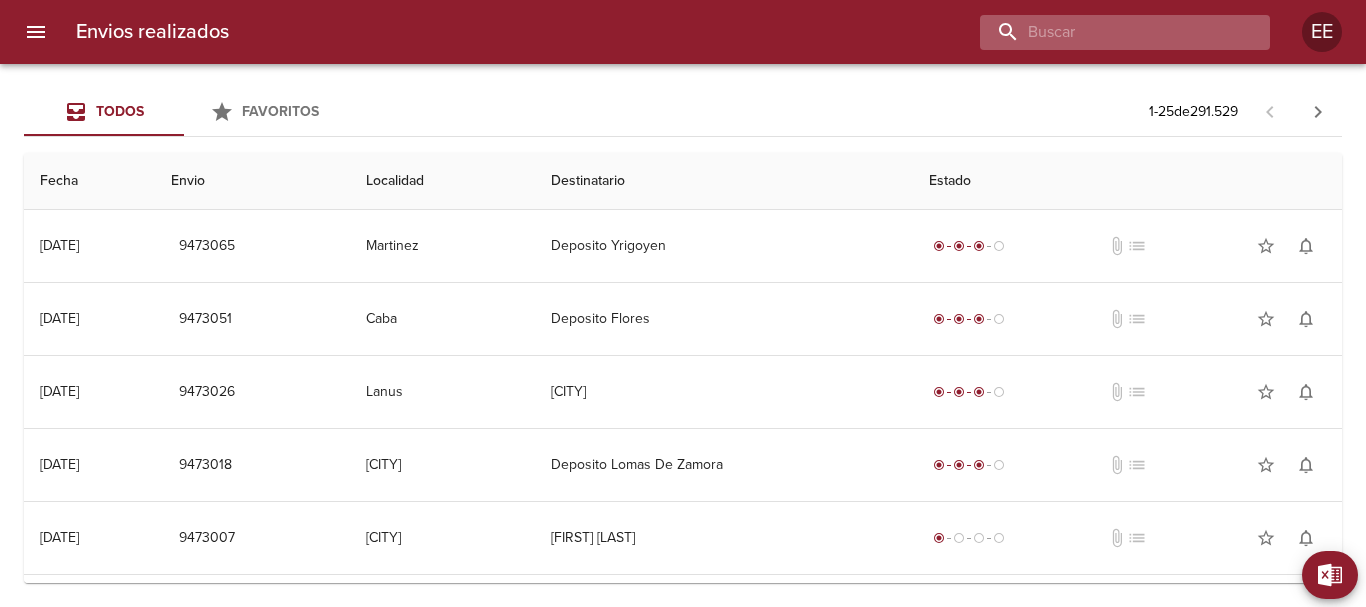 paste on "[FIRST] [LAST]" 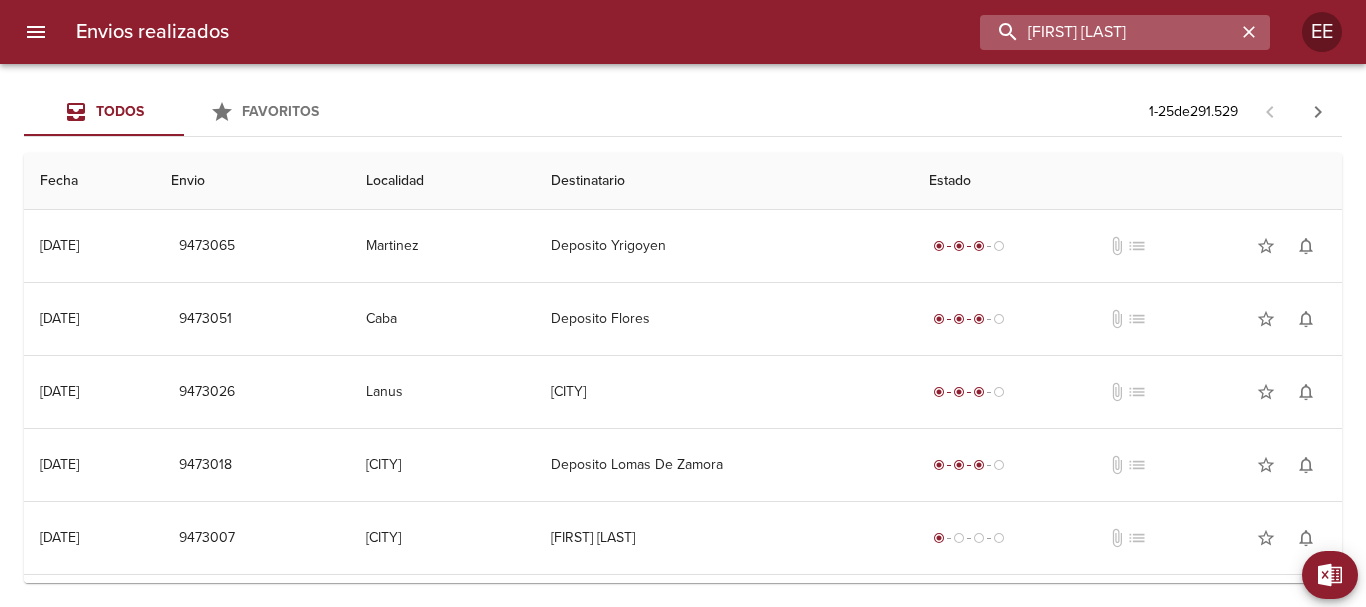 type on "[FIRST] [LAST]" 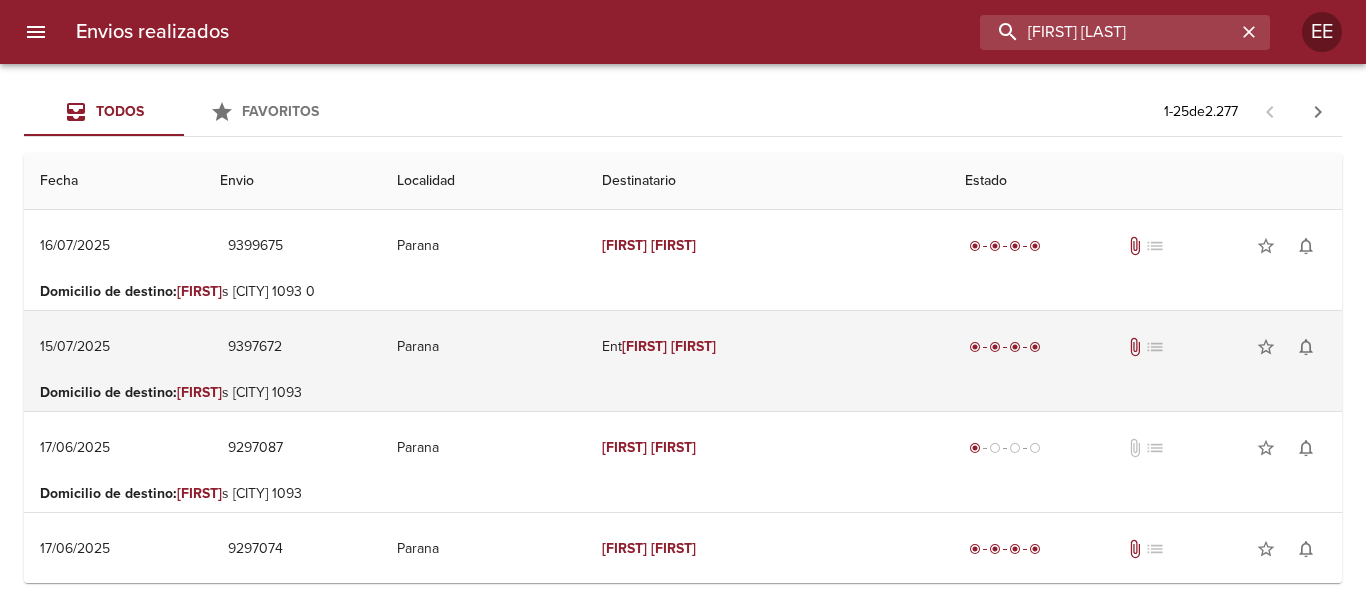 scroll, scrollTop: 200, scrollLeft: 0, axis: vertical 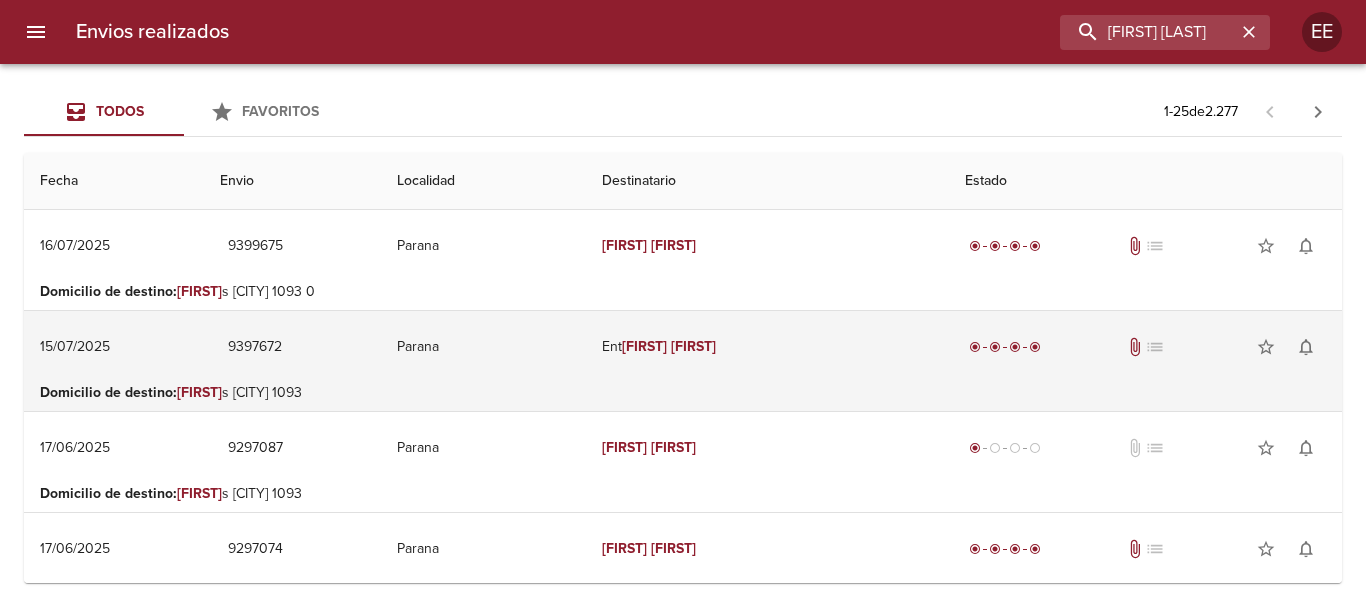 click on "[FIRST]" at bounding box center (644, 346) 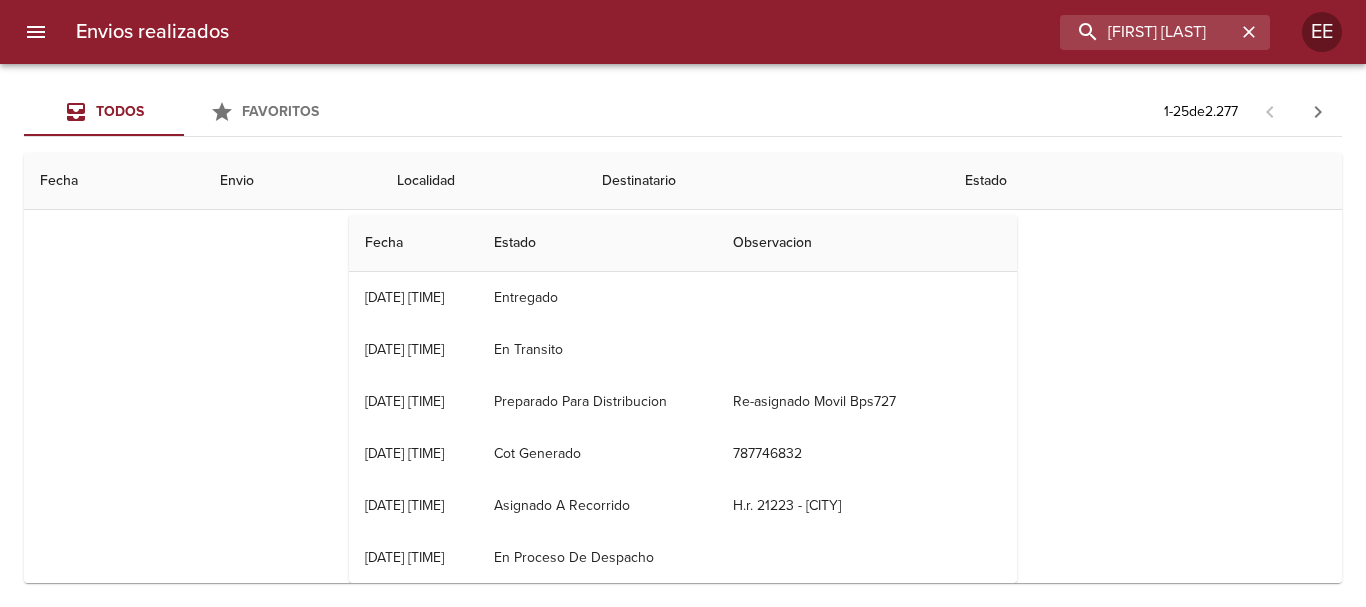 scroll, scrollTop: 0, scrollLeft: 0, axis: both 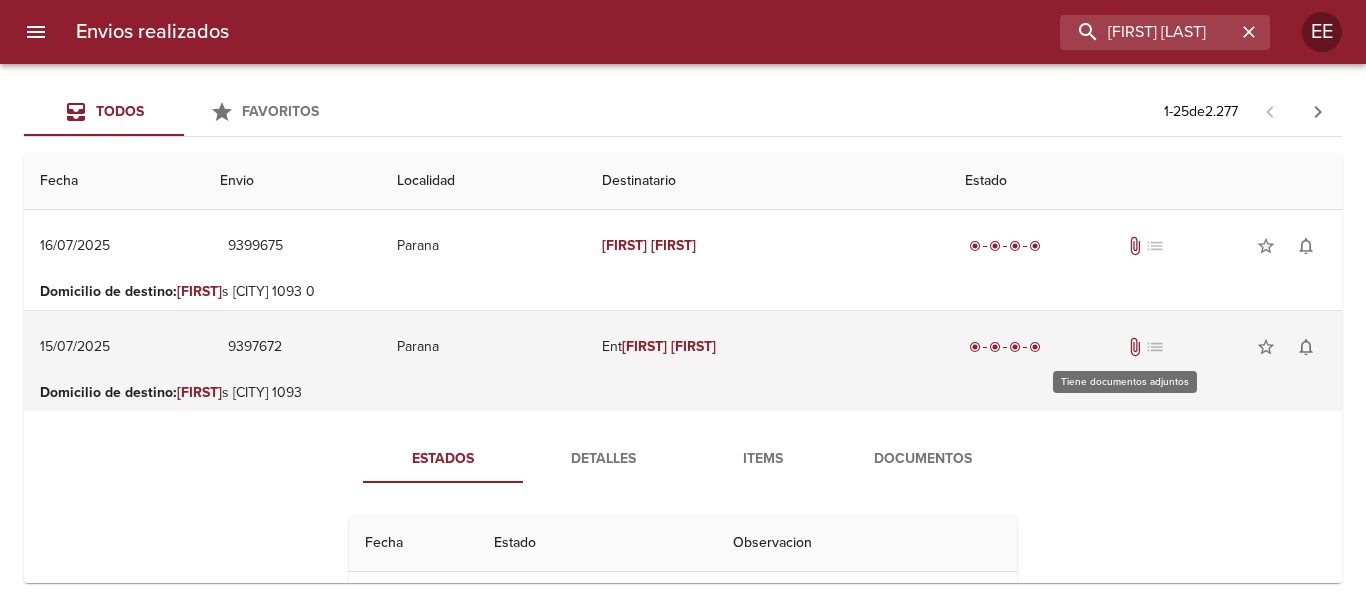 click on "attach_file" at bounding box center (1135, 347) 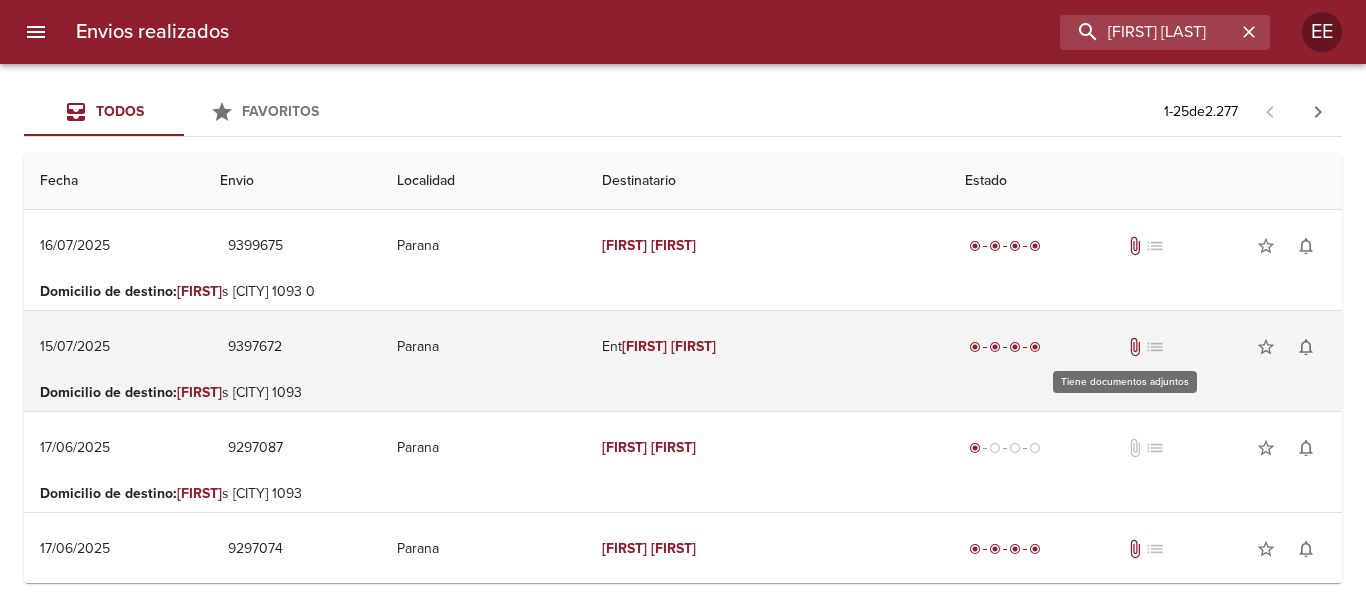 click on "attach_file" at bounding box center (1135, 347) 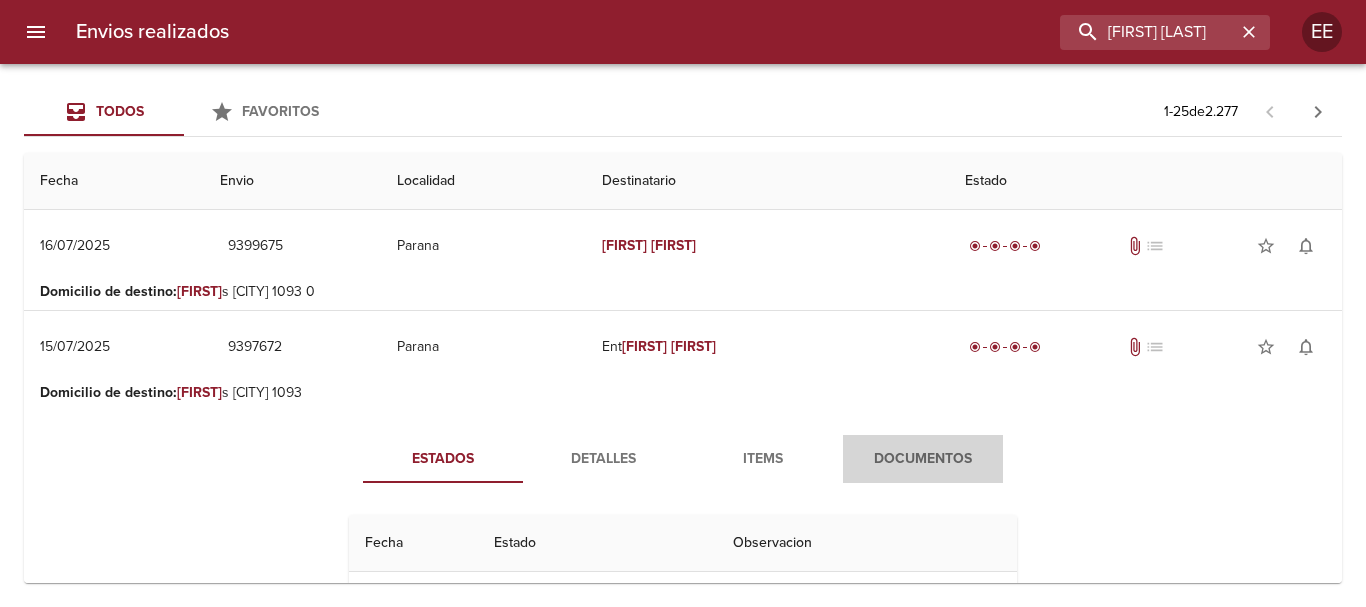 click on "Documentos" at bounding box center (923, 459) 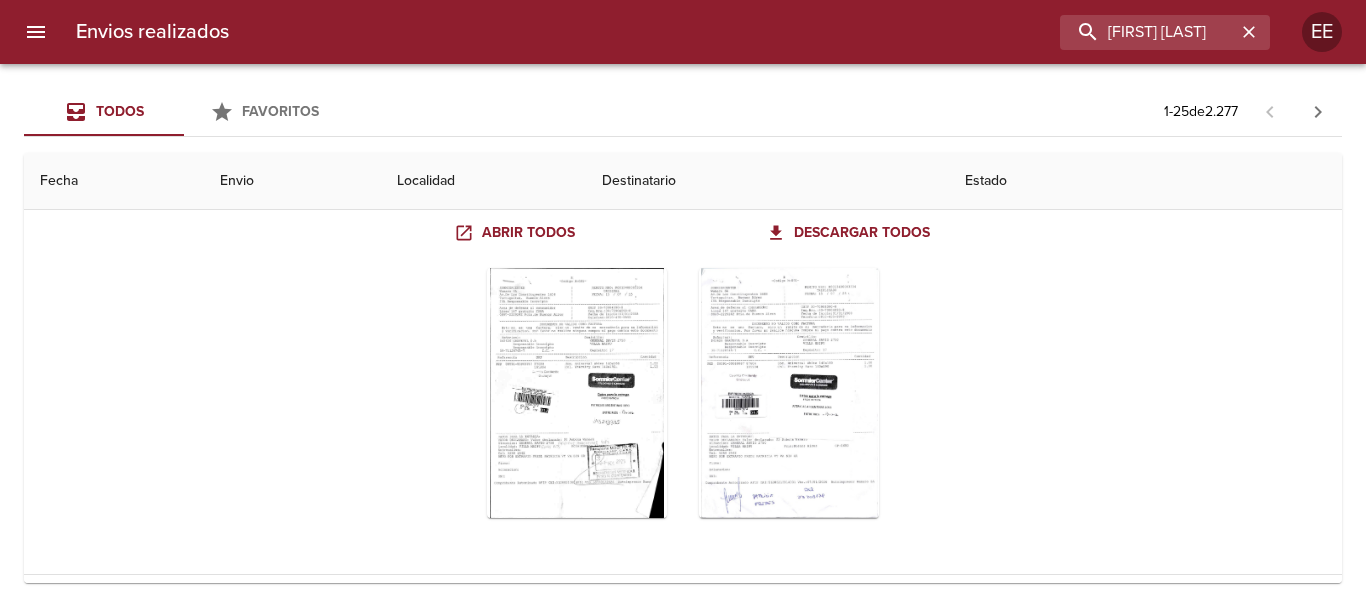 scroll, scrollTop: 400, scrollLeft: 0, axis: vertical 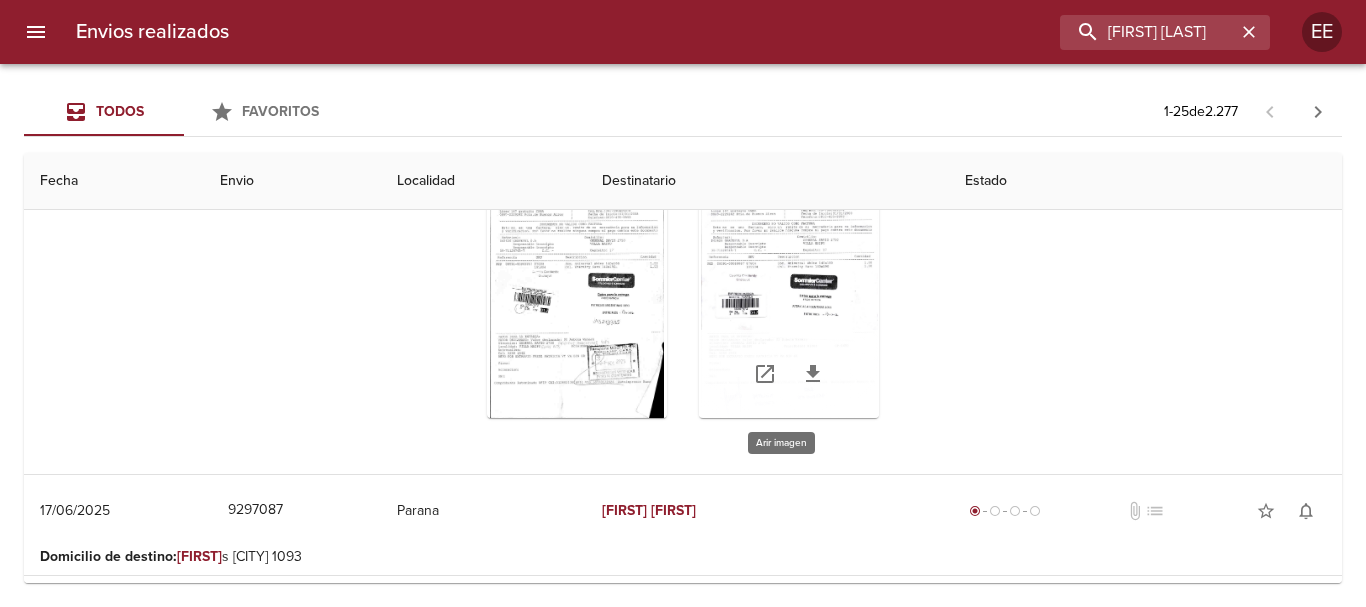 click at bounding box center [789, 293] 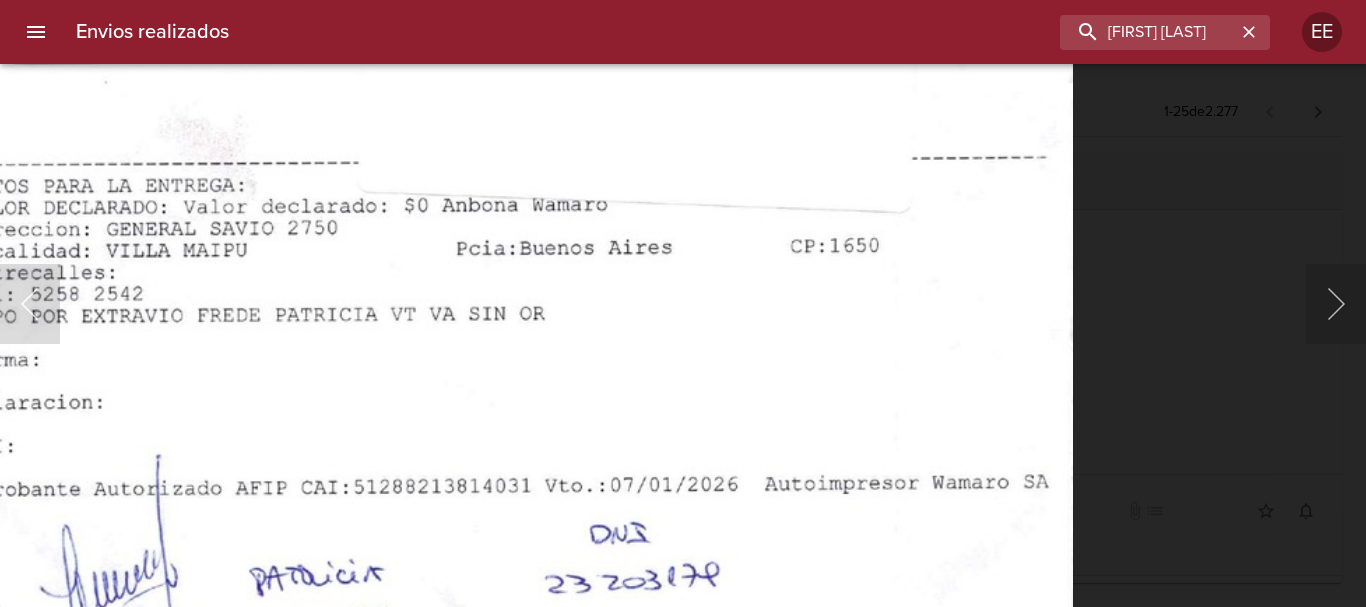 click at bounding box center [492, -100] 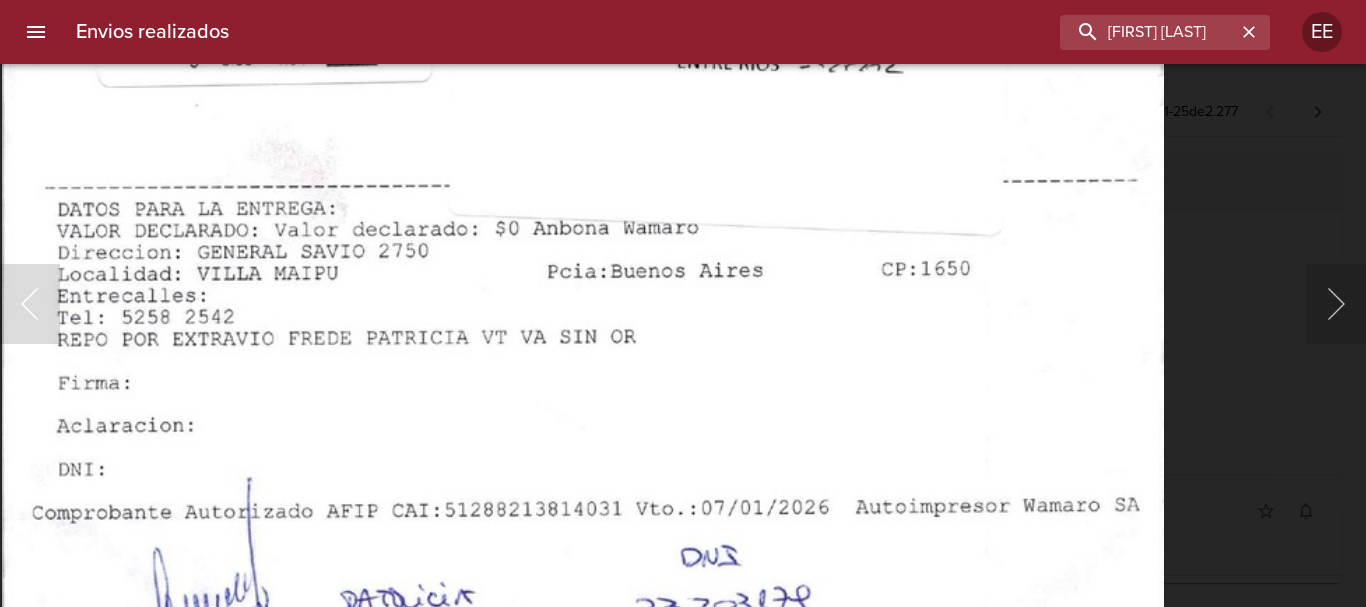 click at bounding box center [583, -77] 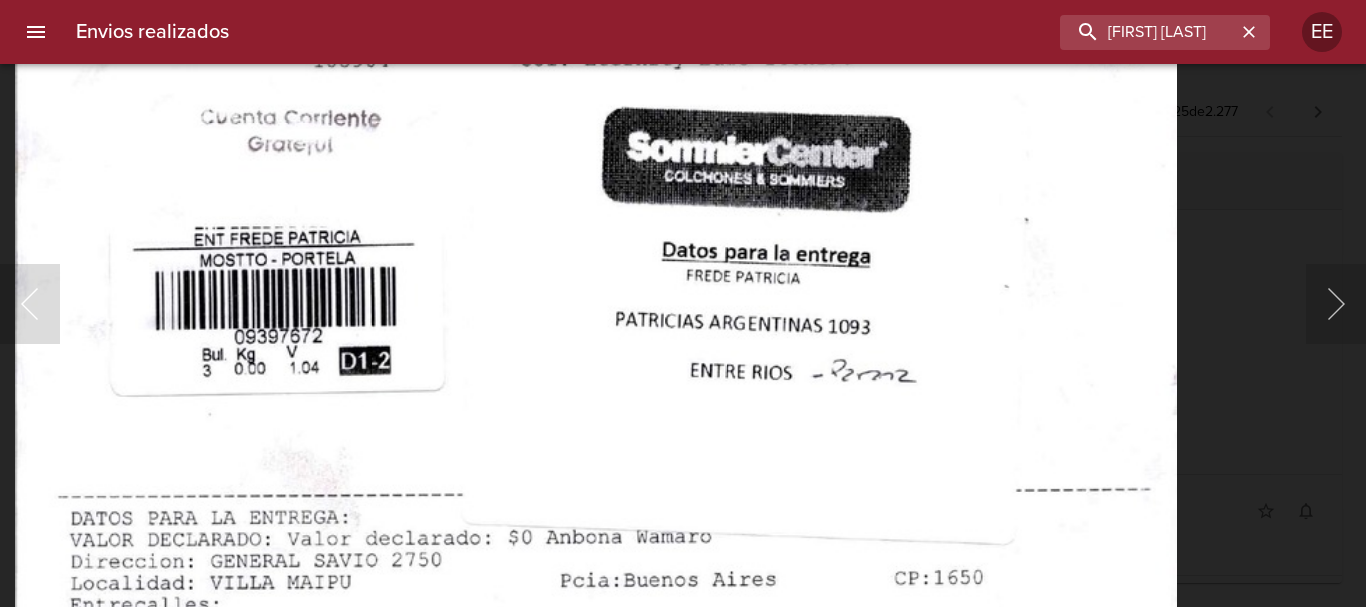 click at bounding box center (596, 232) 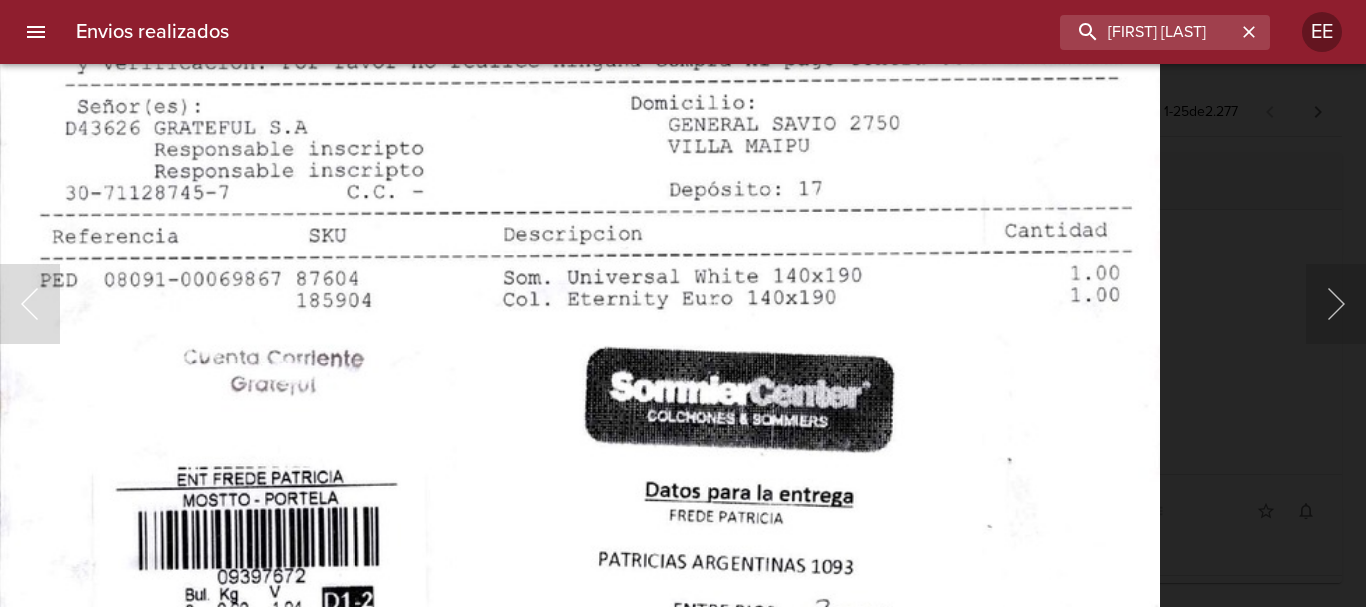 click at bounding box center [579, 472] 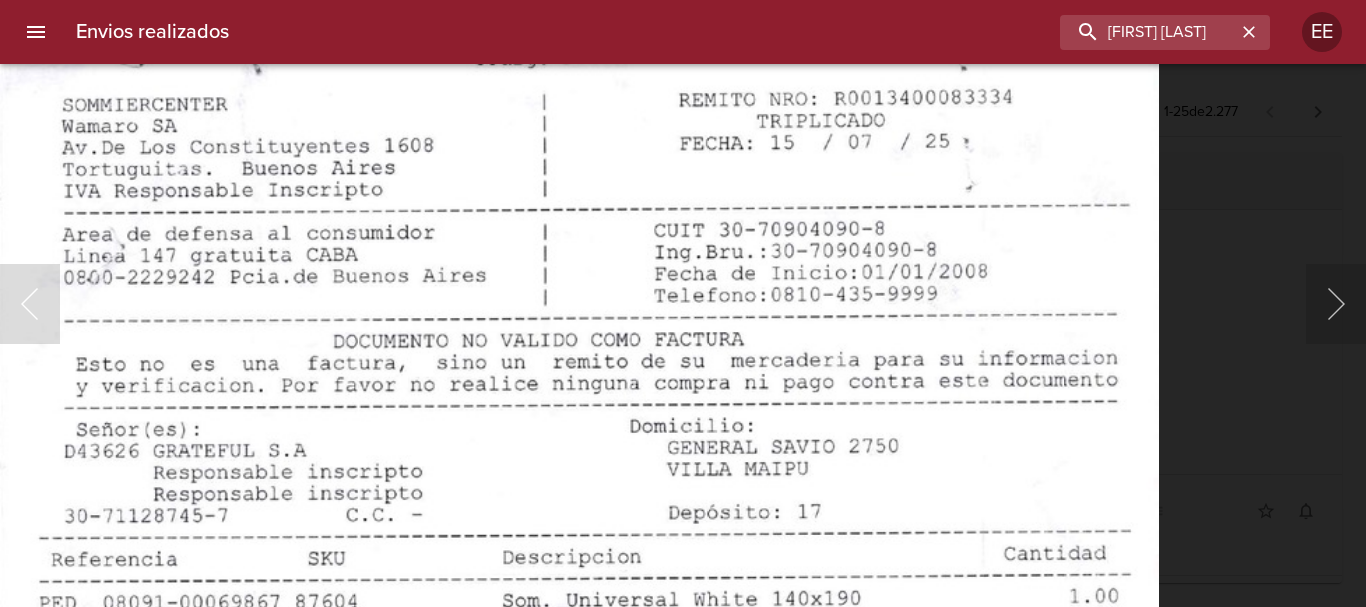 click at bounding box center (578, 795) 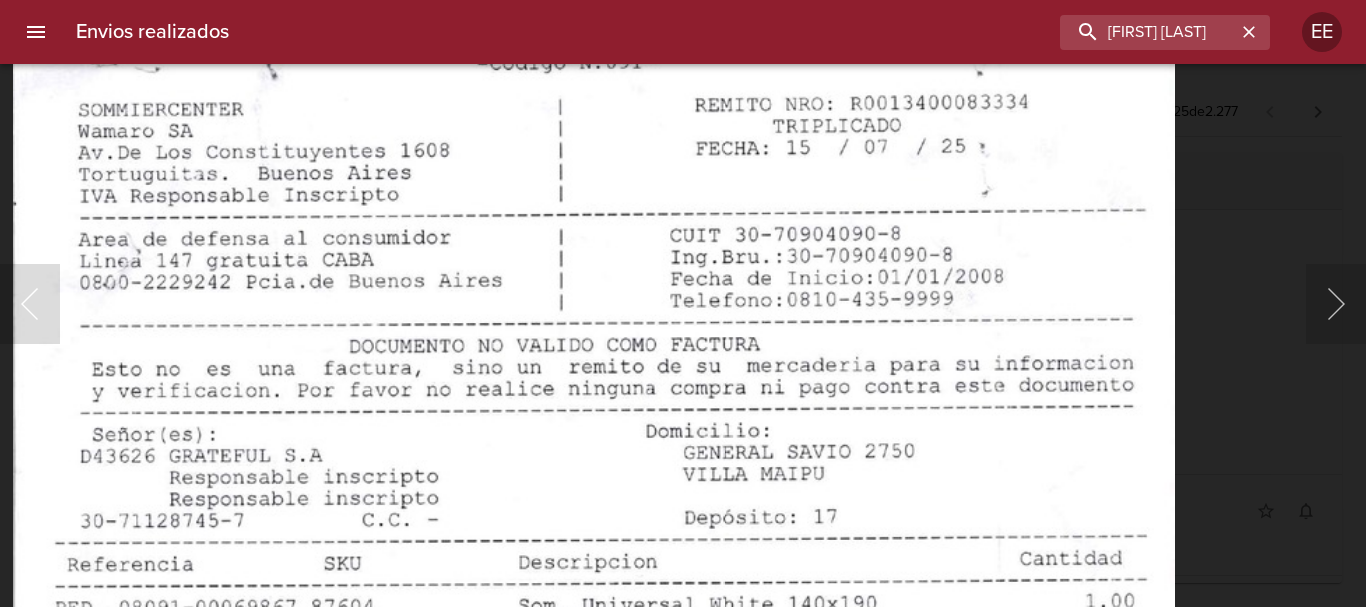 click at bounding box center (594, 800) 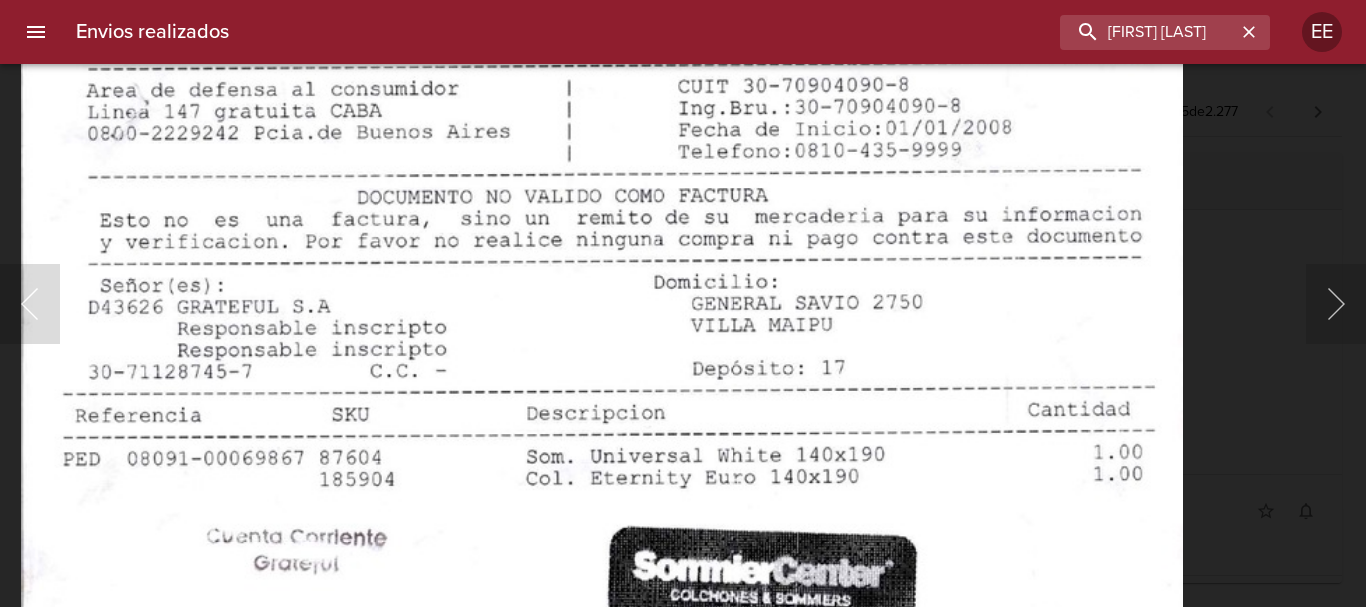 click at bounding box center (602, 651) 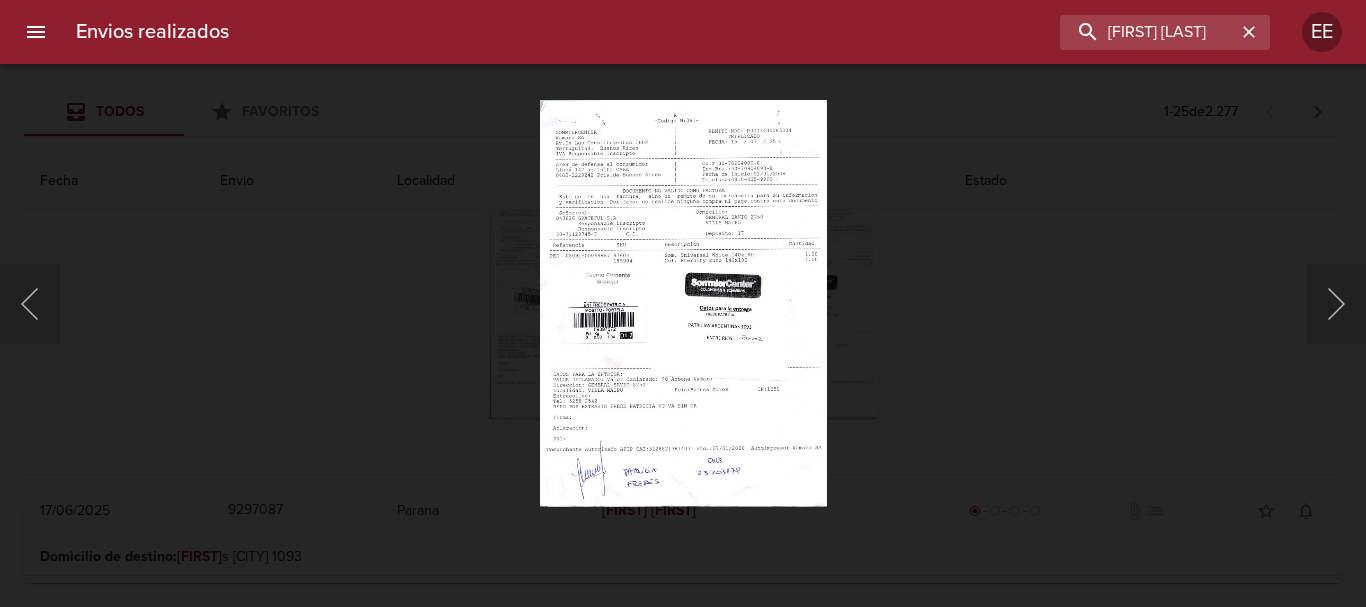 click at bounding box center (683, 303) 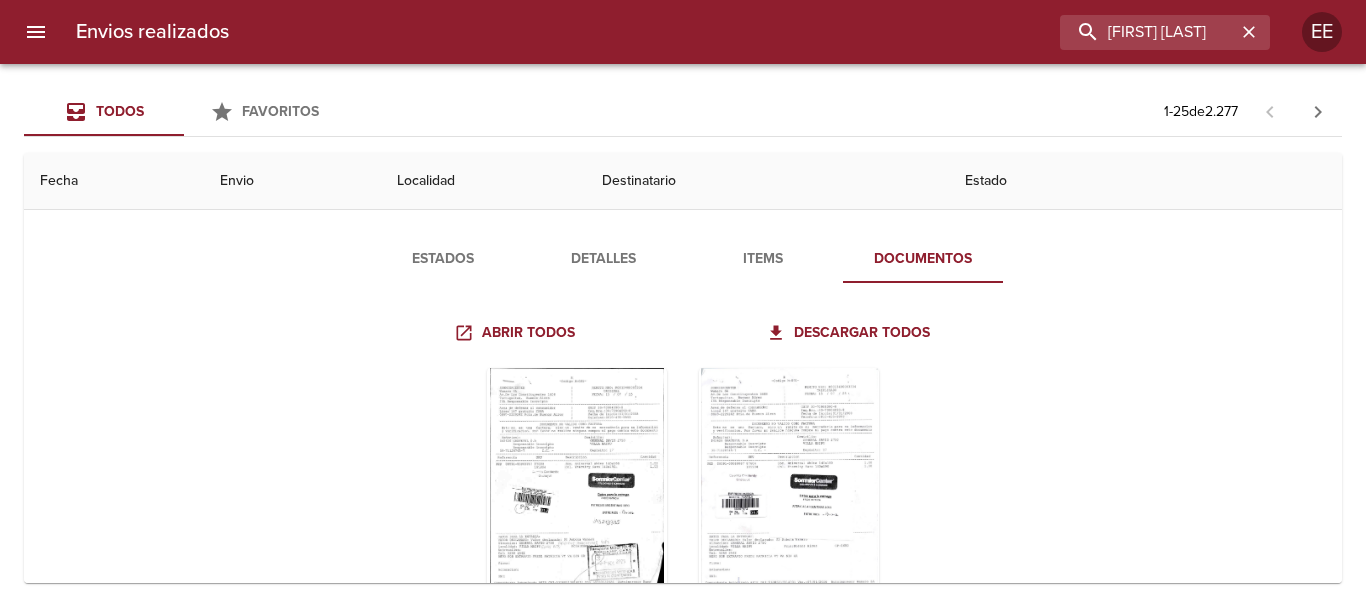 scroll, scrollTop: 300, scrollLeft: 0, axis: vertical 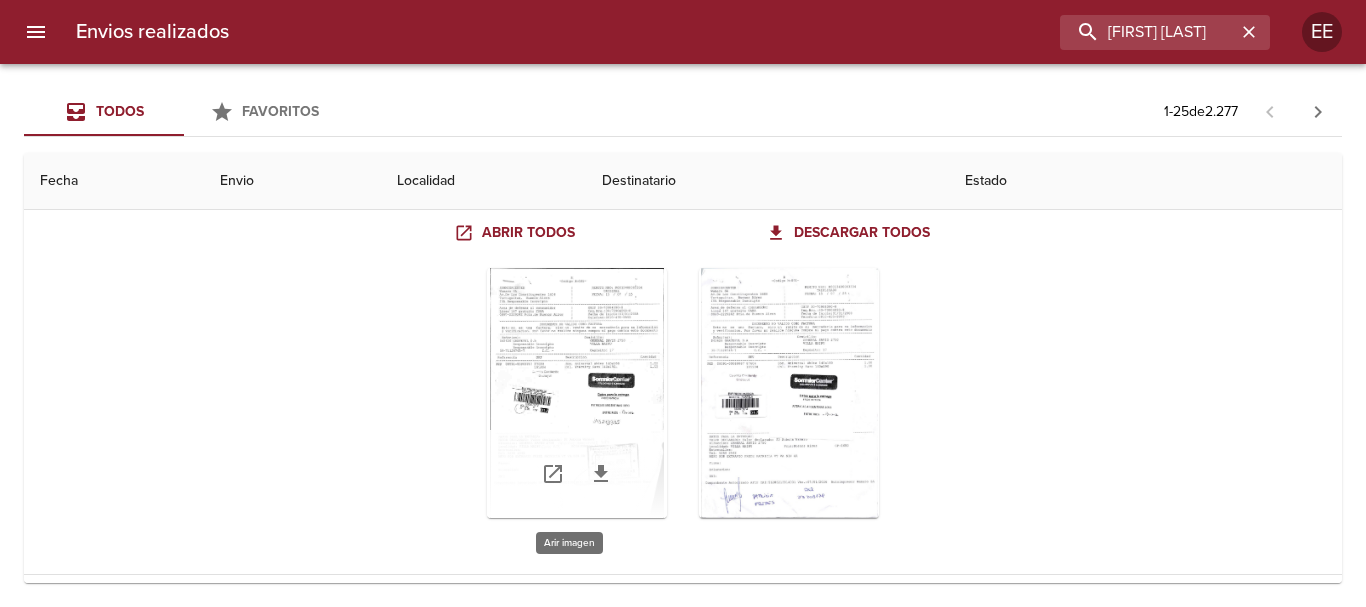 click at bounding box center (577, 393) 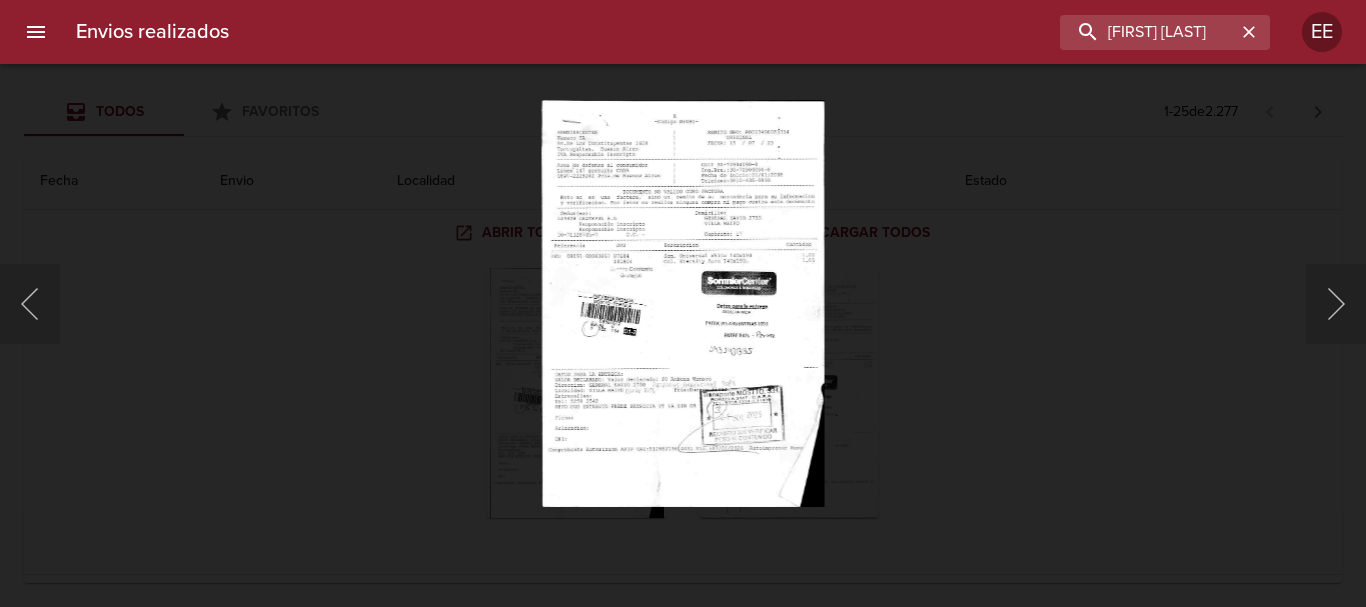 click at bounding box center [683, 303] 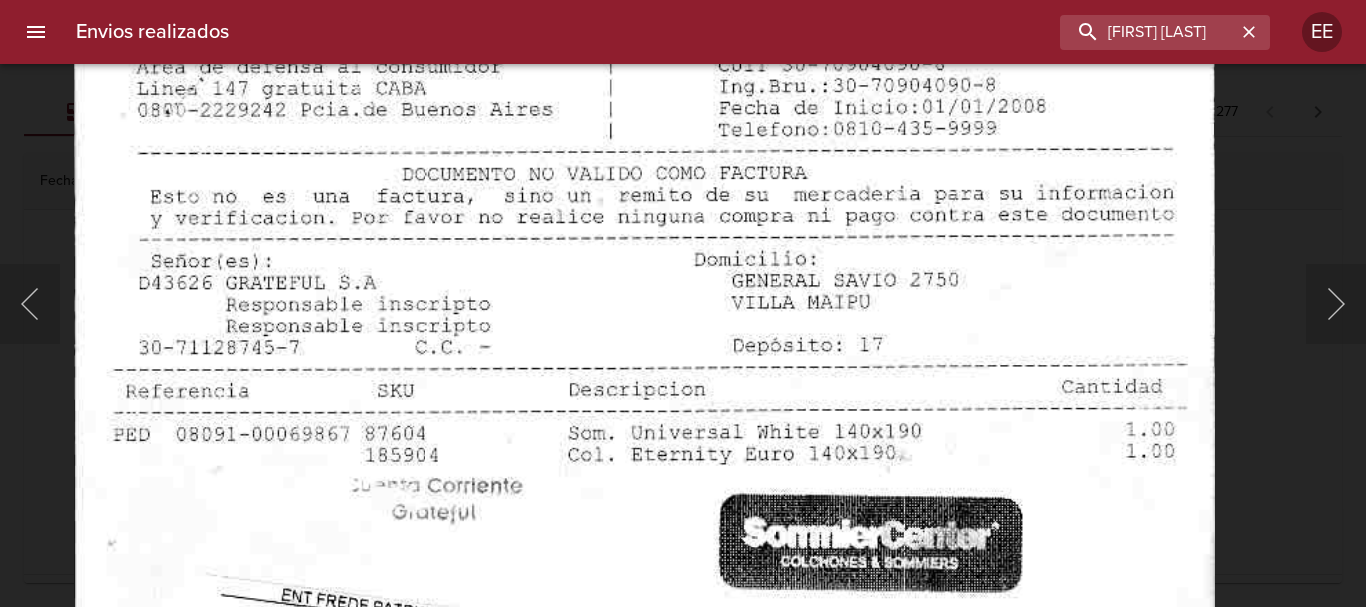 click on "Envios realizados [FIRST] [LAST] EE Todos Favoritos 1 - 25  de  2.277 Fecha Envio Localidad Destinatario Estado 16/07/2025 16/07/2025 9399675 Parana Frede   Patricia radio_button_checked radio_button_checked radio_button_checked radio_button_checked attach_file list star_border notifications_none Domicilio de destino :  Patricia s Argentinas 1093 0 15/07/2025 15/07/2025 9397672 Parana Ent  Frede   Patricia radio_button_checked radio_button_checked radio_button_checked radio_button_checked attach_file list star_border notifications_none Domicilio de destino :  Patricia s Argentinas 1093 Estados Detalles Items Documentos Abrir todos Descargar todos 17/06/2025 17/06/2025 9297087 Parana Frede   Patricia radio_button_checked radio_button_unchecked radio_button_unchecked radio_button_unchecked attach_file list star_border notifications_none Domicilio de destino :  Patricia s Argentinas 1093 17/06/2025 17/06/2025 9297074 Parana Frede   Patricia radio_button_checked radio_button_checked radio_button_checked list :  s" at bounding box center (683, 0) 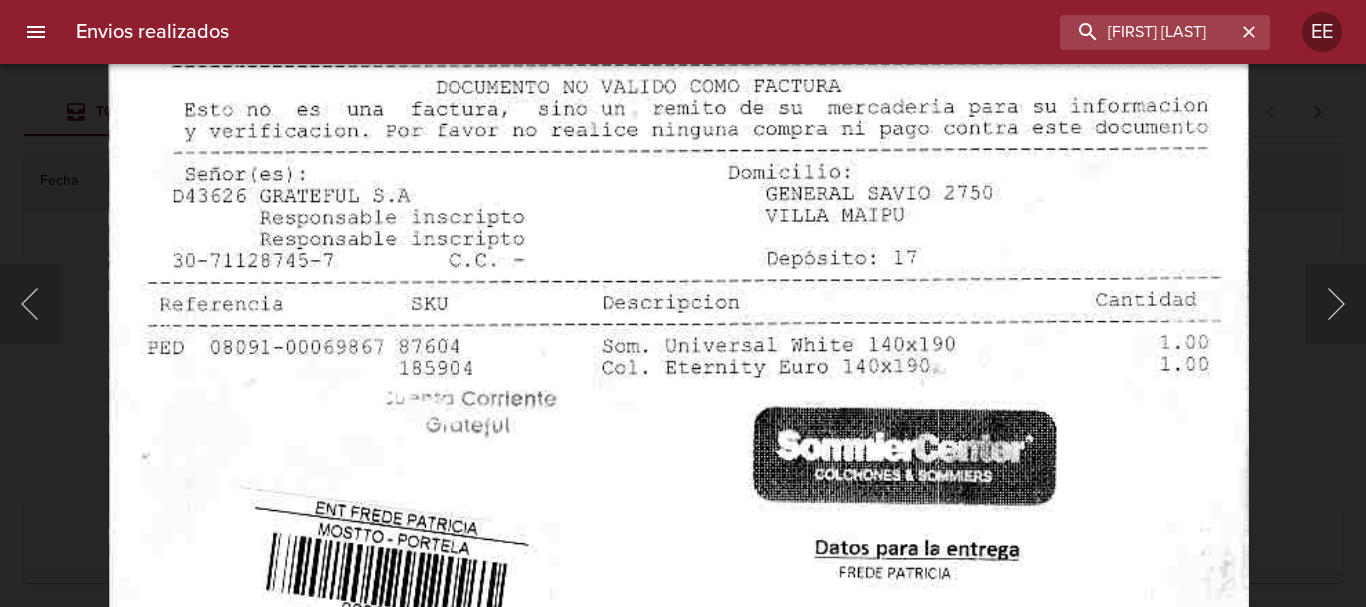 click at bounding box center (679, 538) 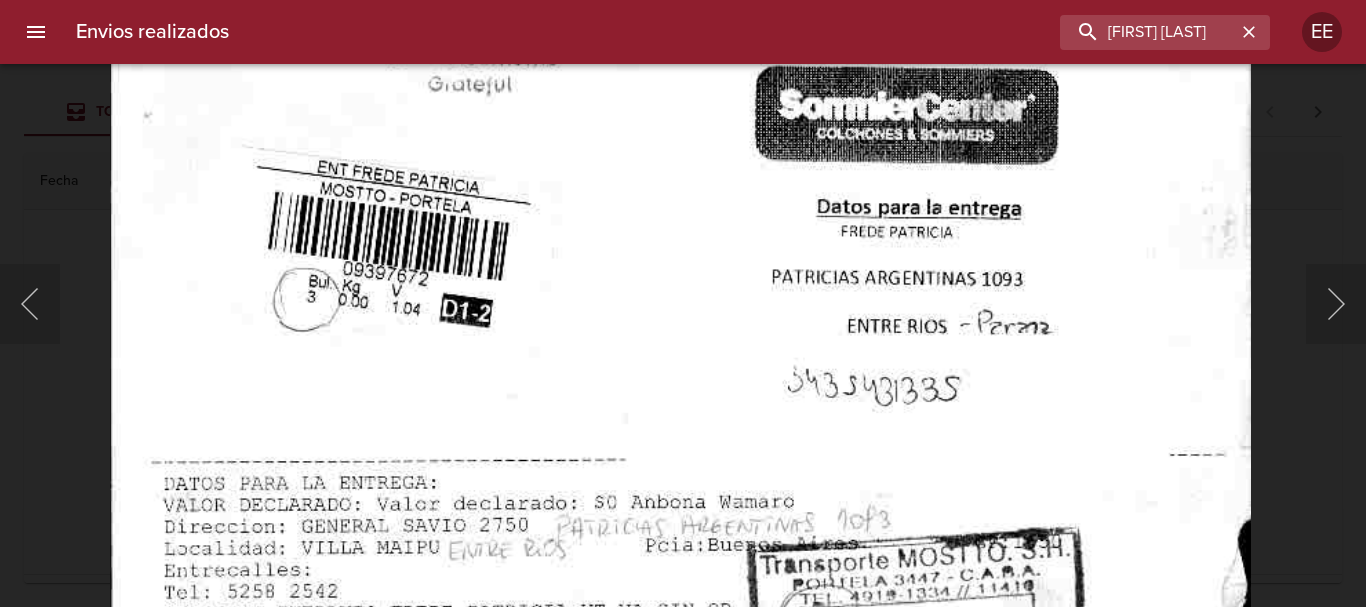 click at bounding box center (681, 197) 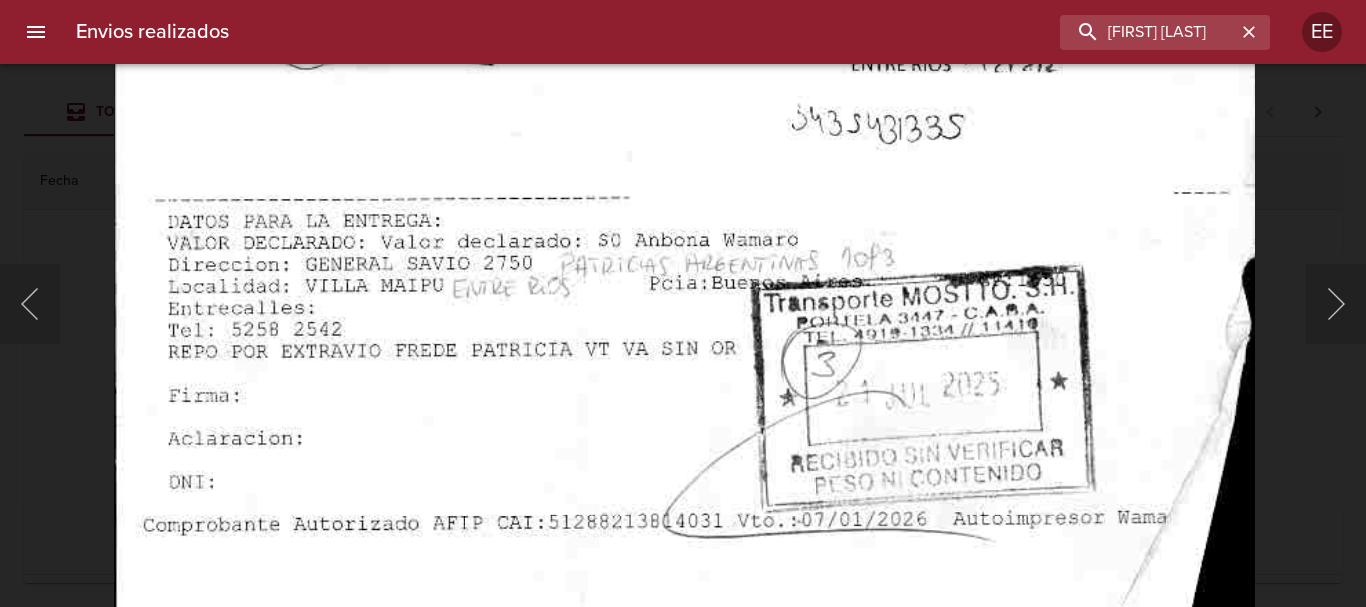 click at bounding box center (685, -65) 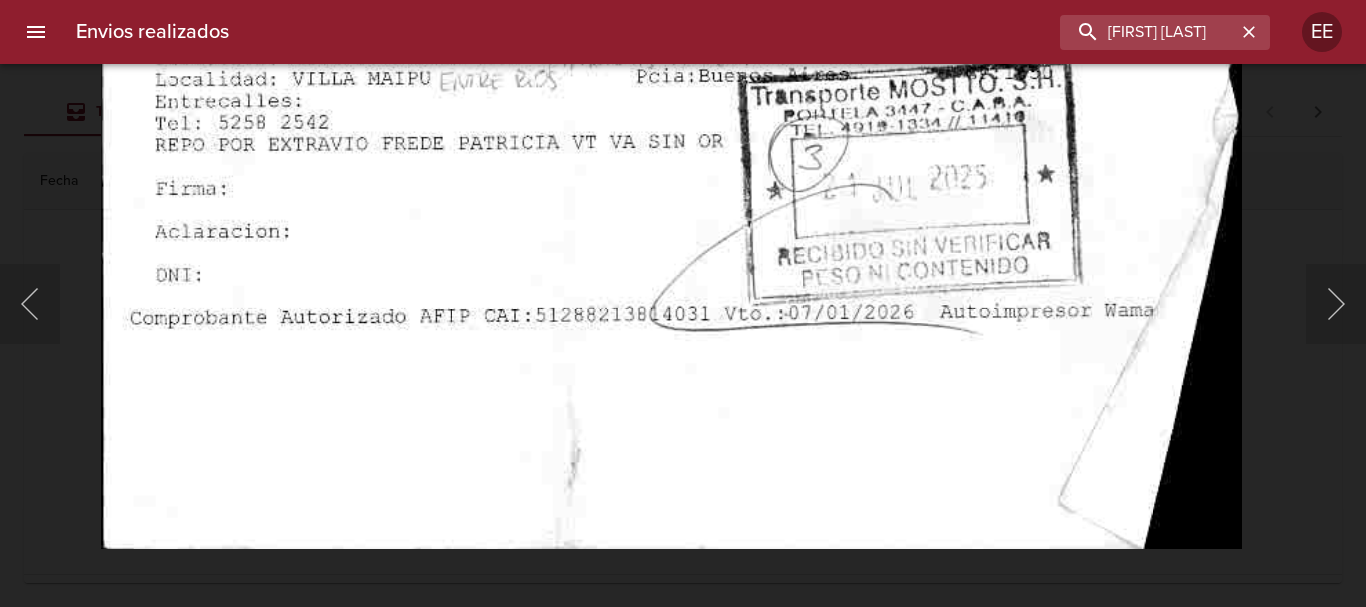 click at bounding box center [672, -272] 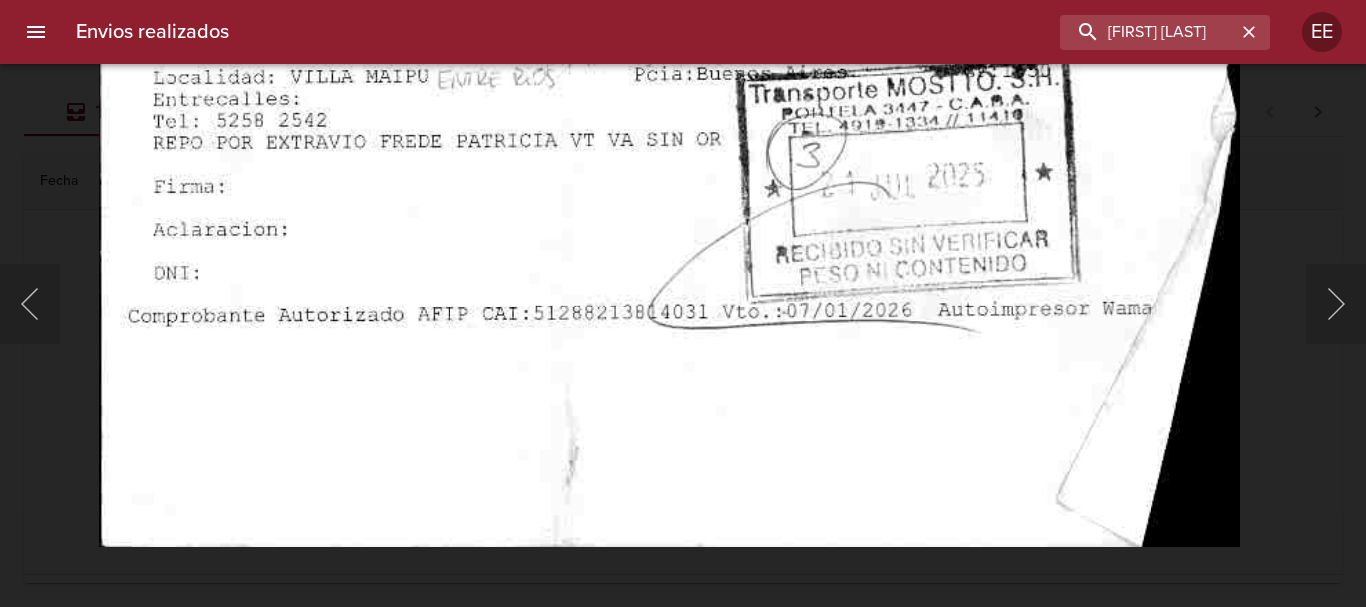 click at bounding box center [683, 303] 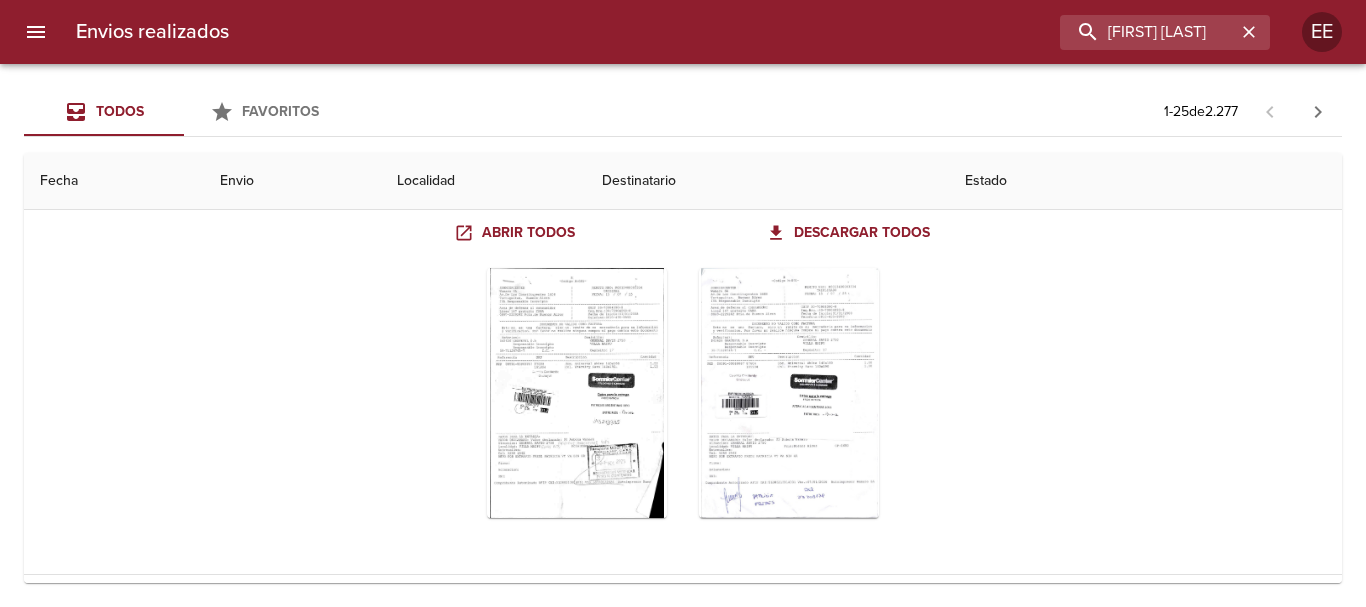 click at bounding box center [683, 303] 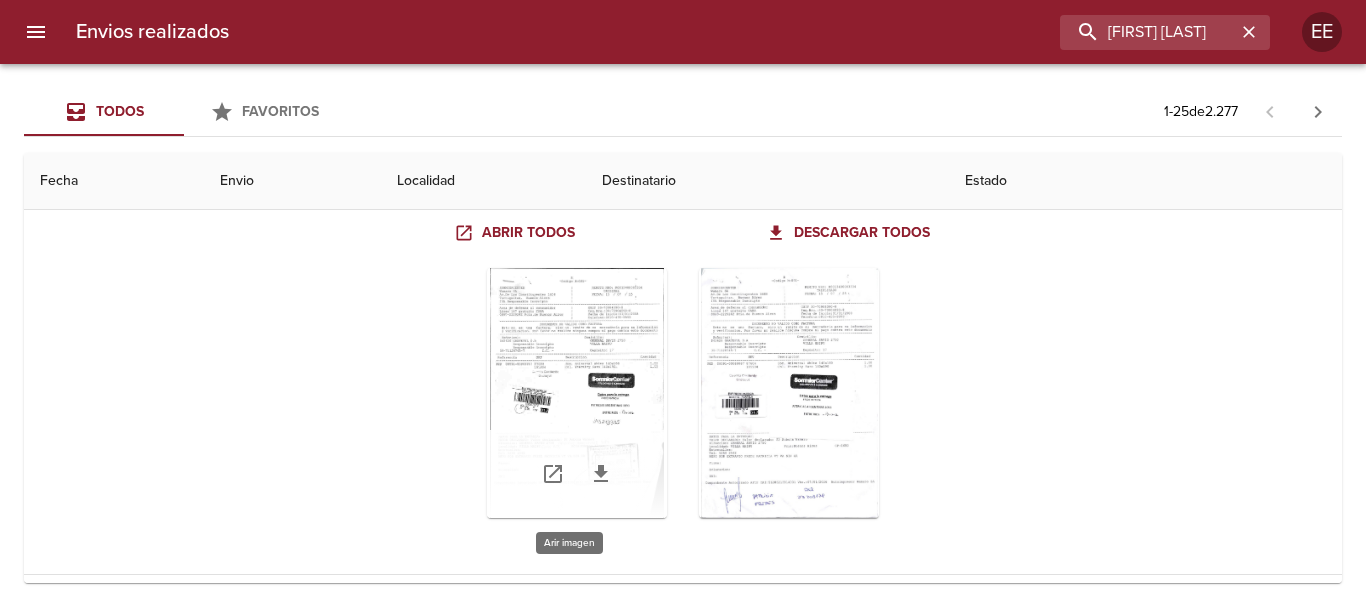scroll, scrollTop: 100, scrollLeft: 0, axis: vertical 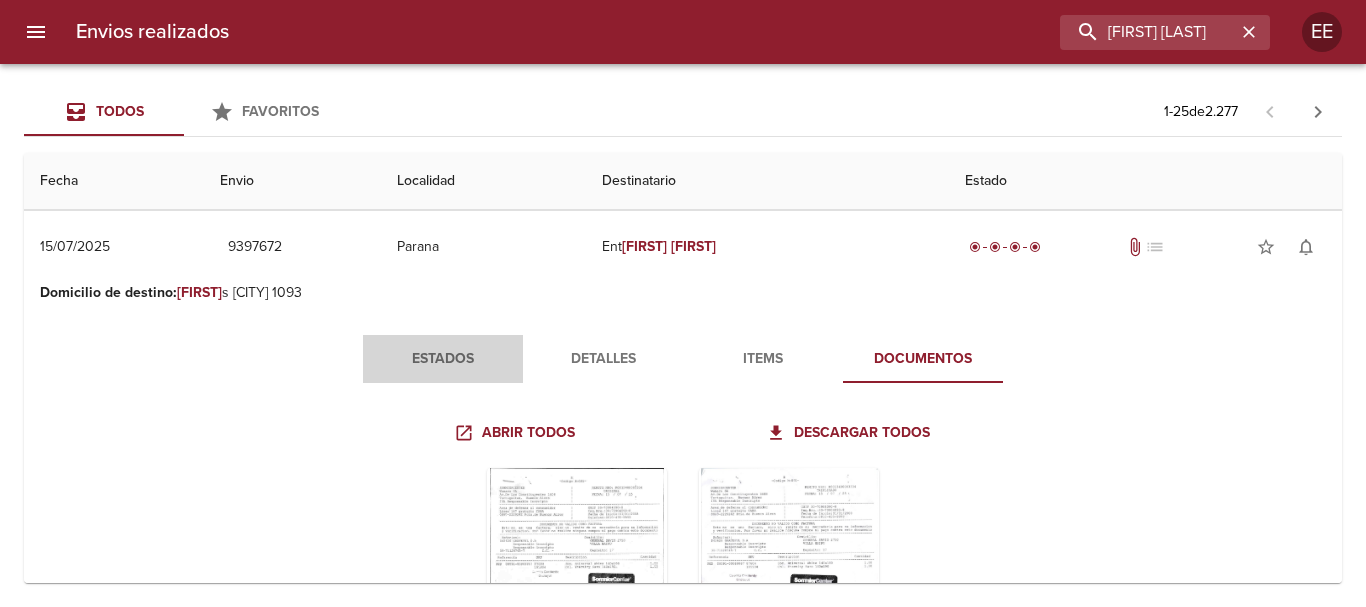 click on "Estados" at bounding box center [443, 359] 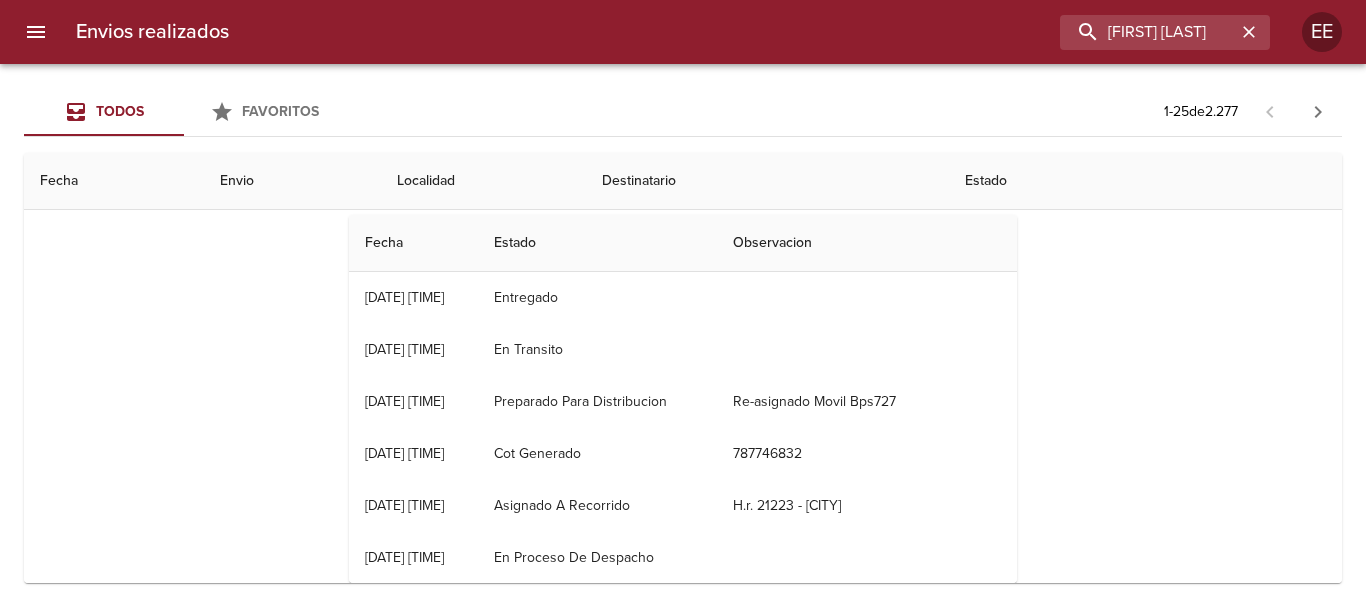 scroll, scrollTop: 200, scrollLeft: 0, axis: vertical 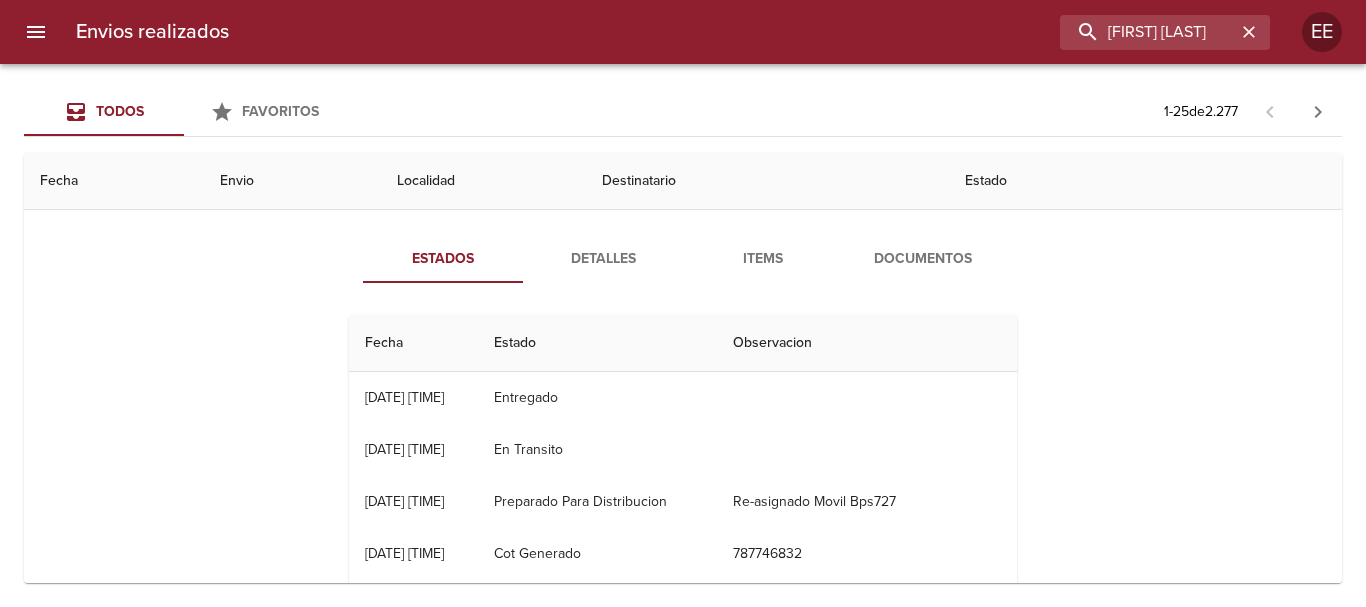 click on "Documentos" at bounding box center [923, 259] 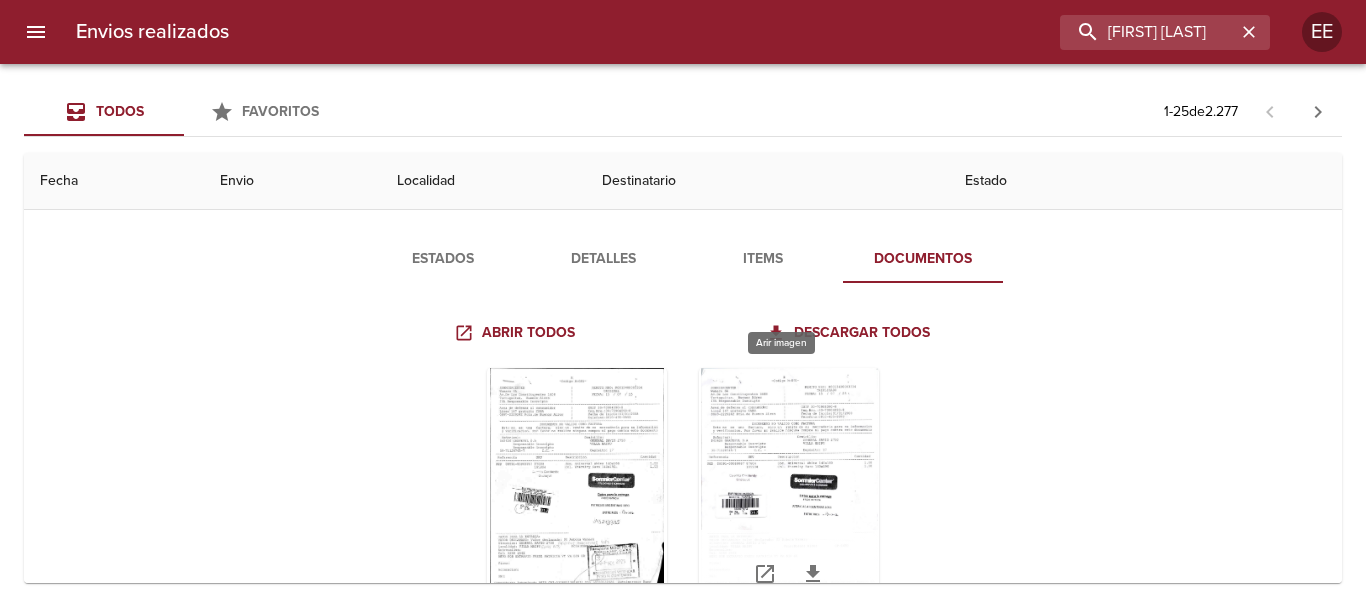 click at bounding box center [789, 493] 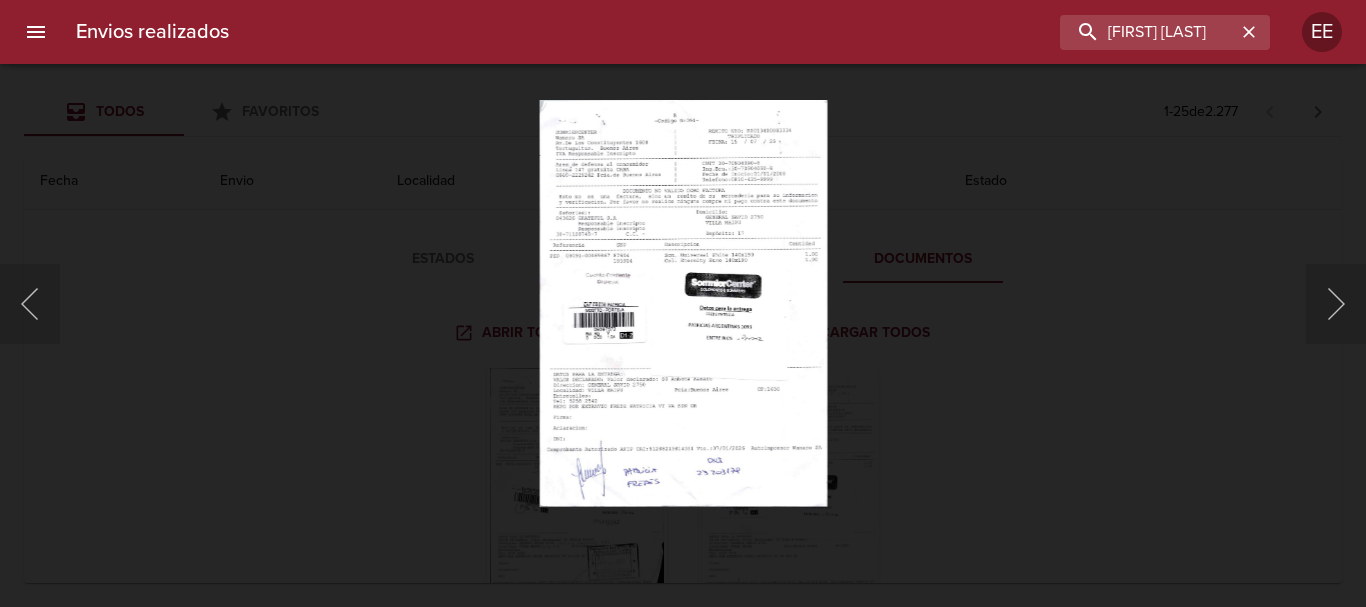 click at bounding box center [683, 303] 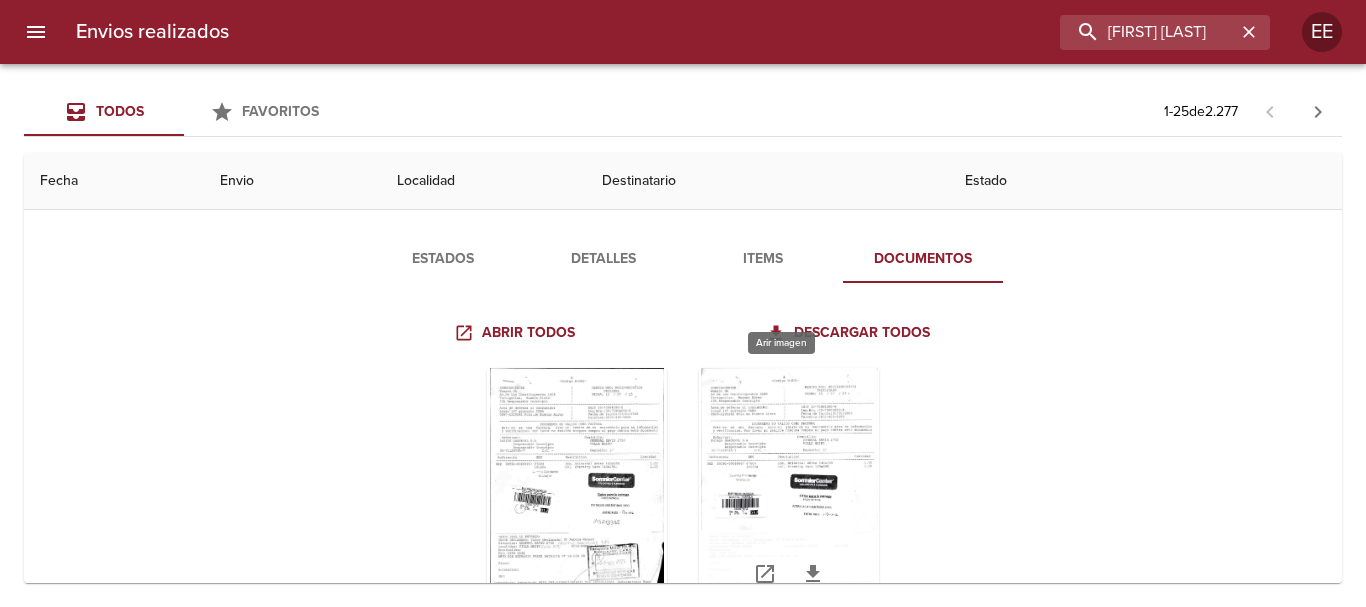 click at bounding box center (789, 493) 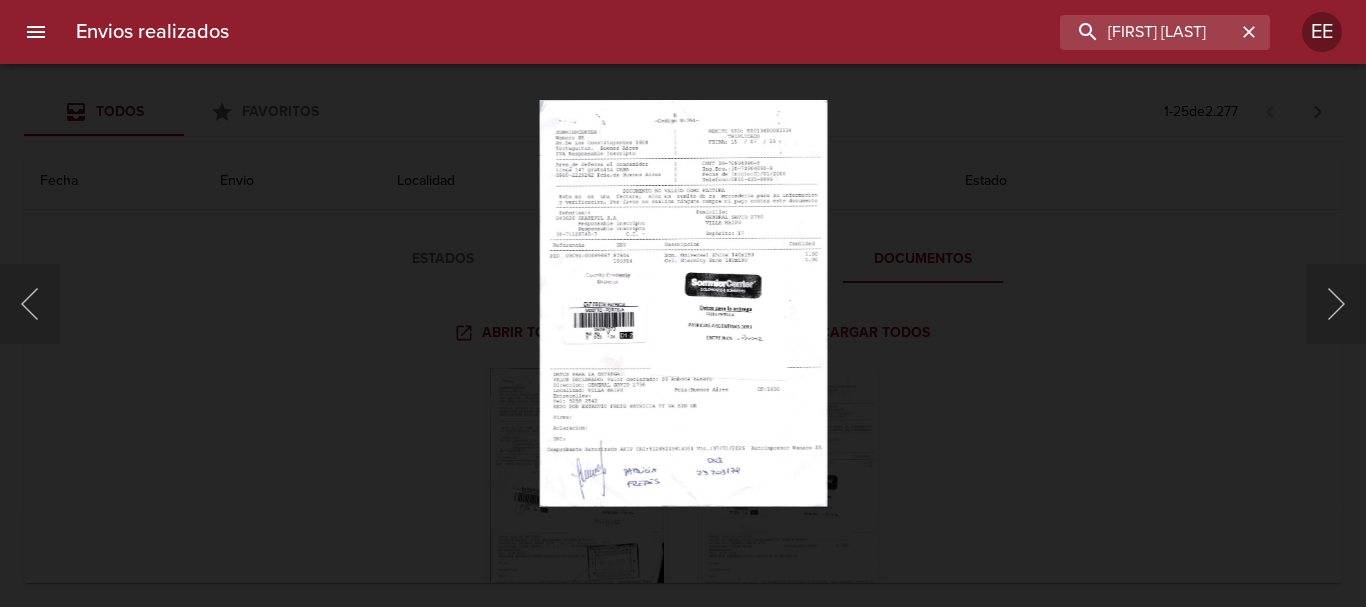 click at bounding box center [683, 303] 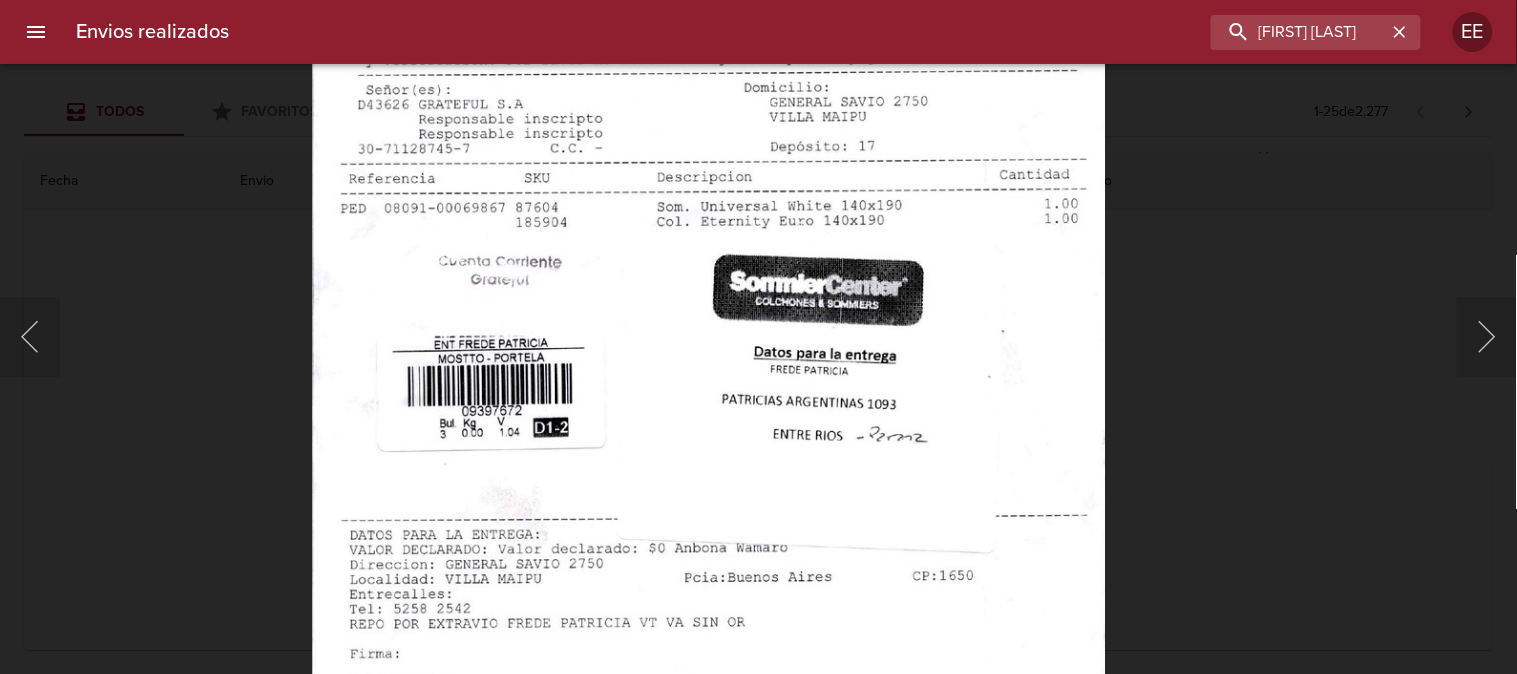 scroll, scrollTop: 200, scrollLeft: 0, axis: vertical 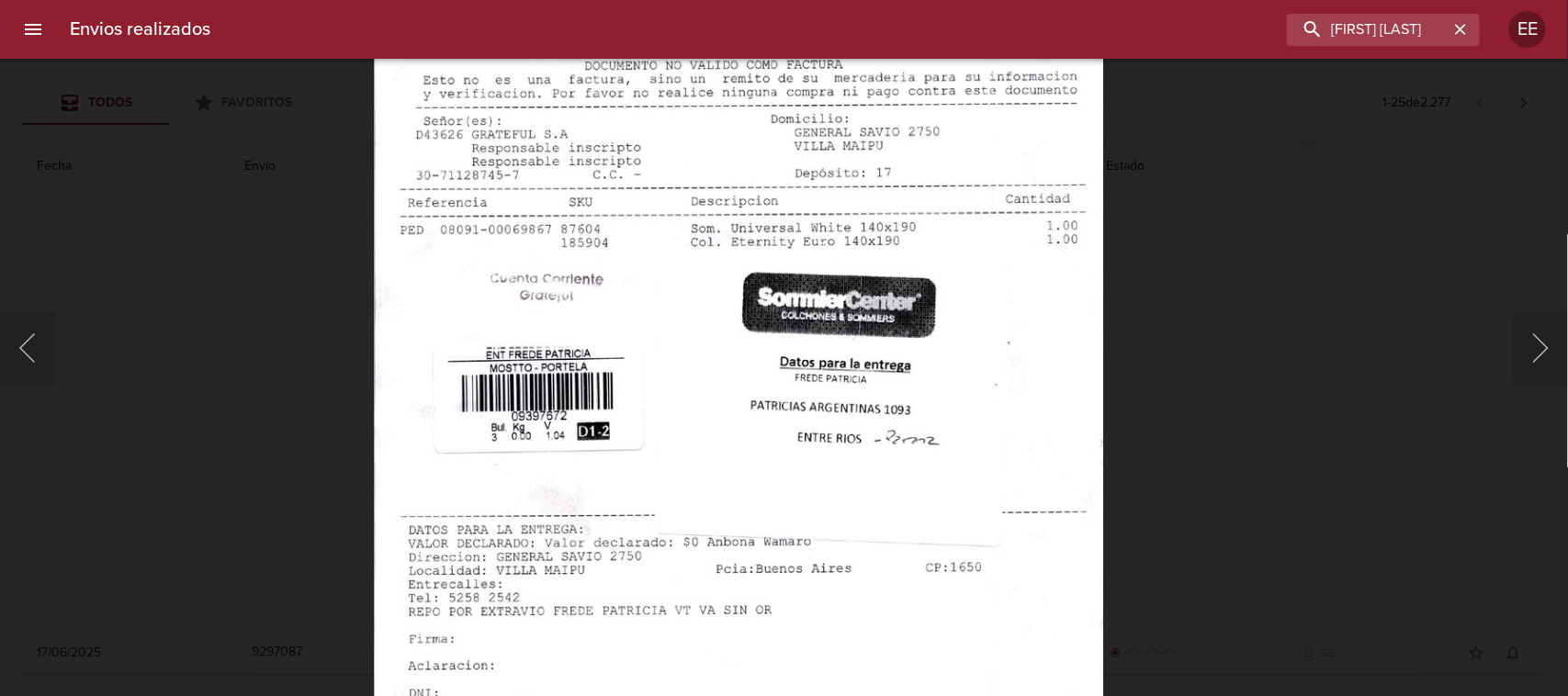 drag, startPoint x: 1235, startPoint y: 49, endPoint x: 297, endPoint y: 331, distance: 979.4733 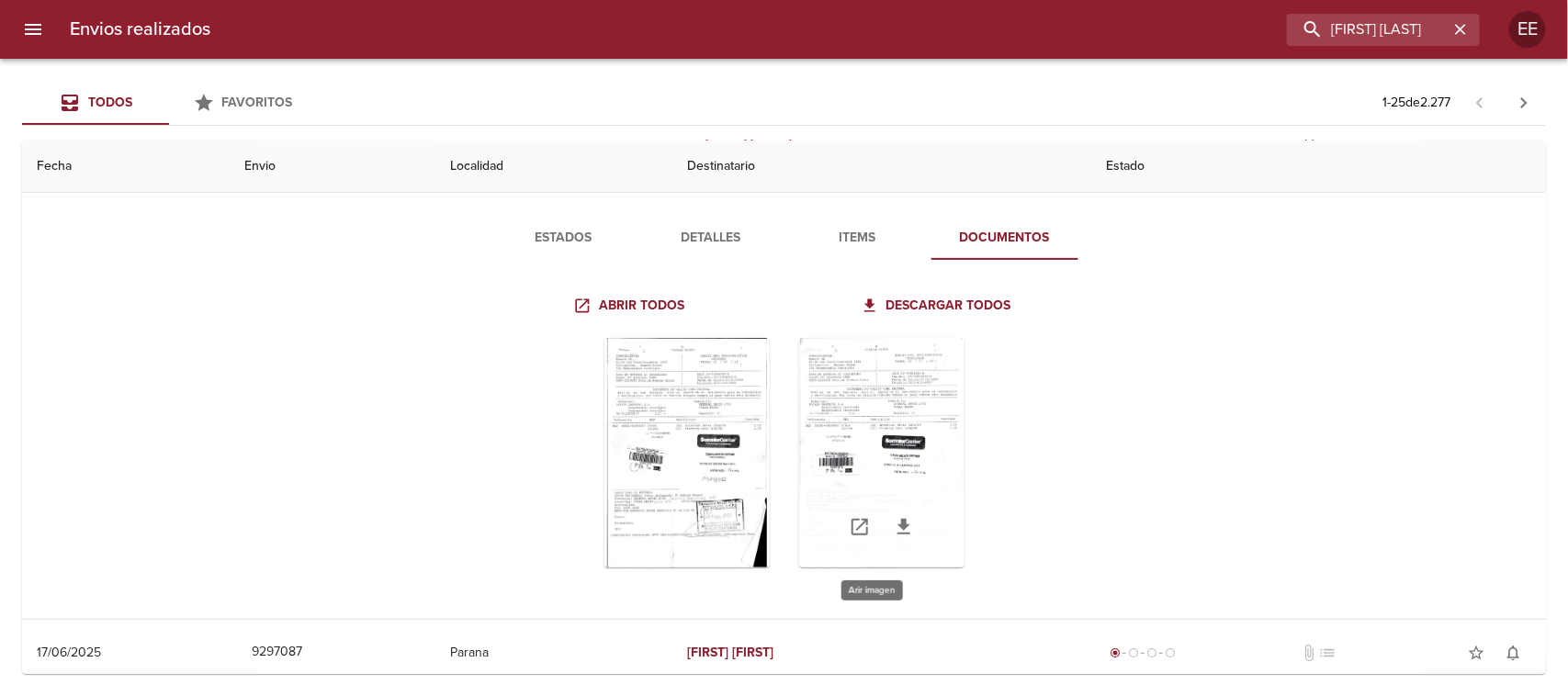 click at bounding box center (882, 453) 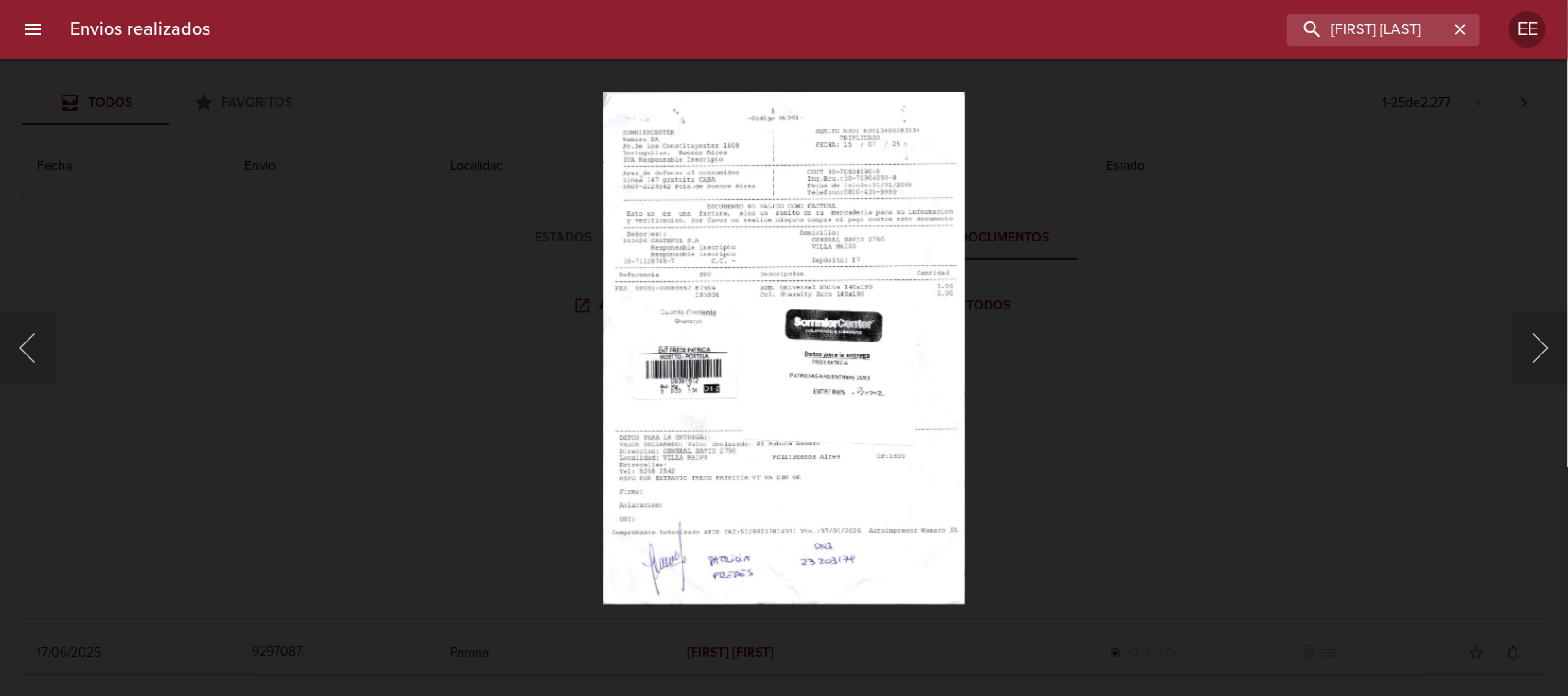 click at bounding box center (784, 348) 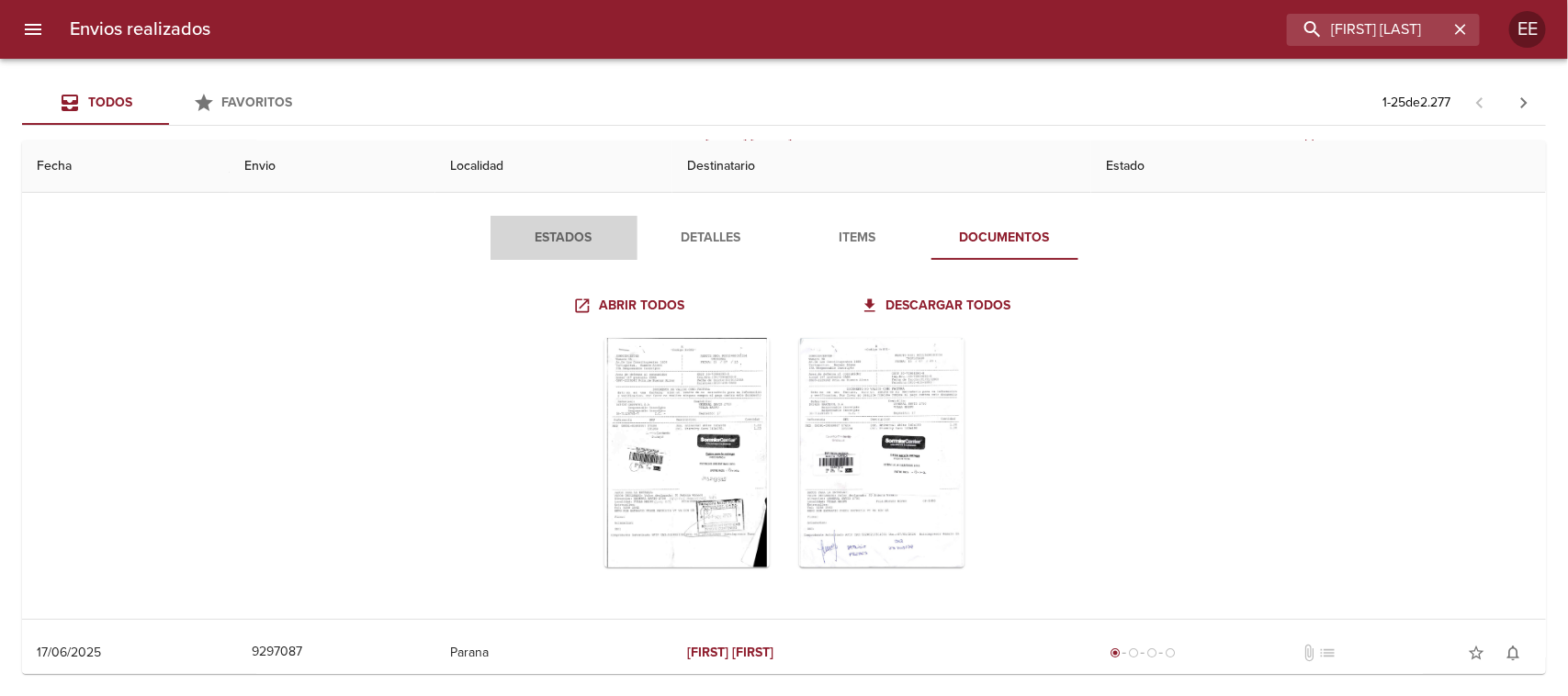 click on "Estados" at bounding box center [564, 238] 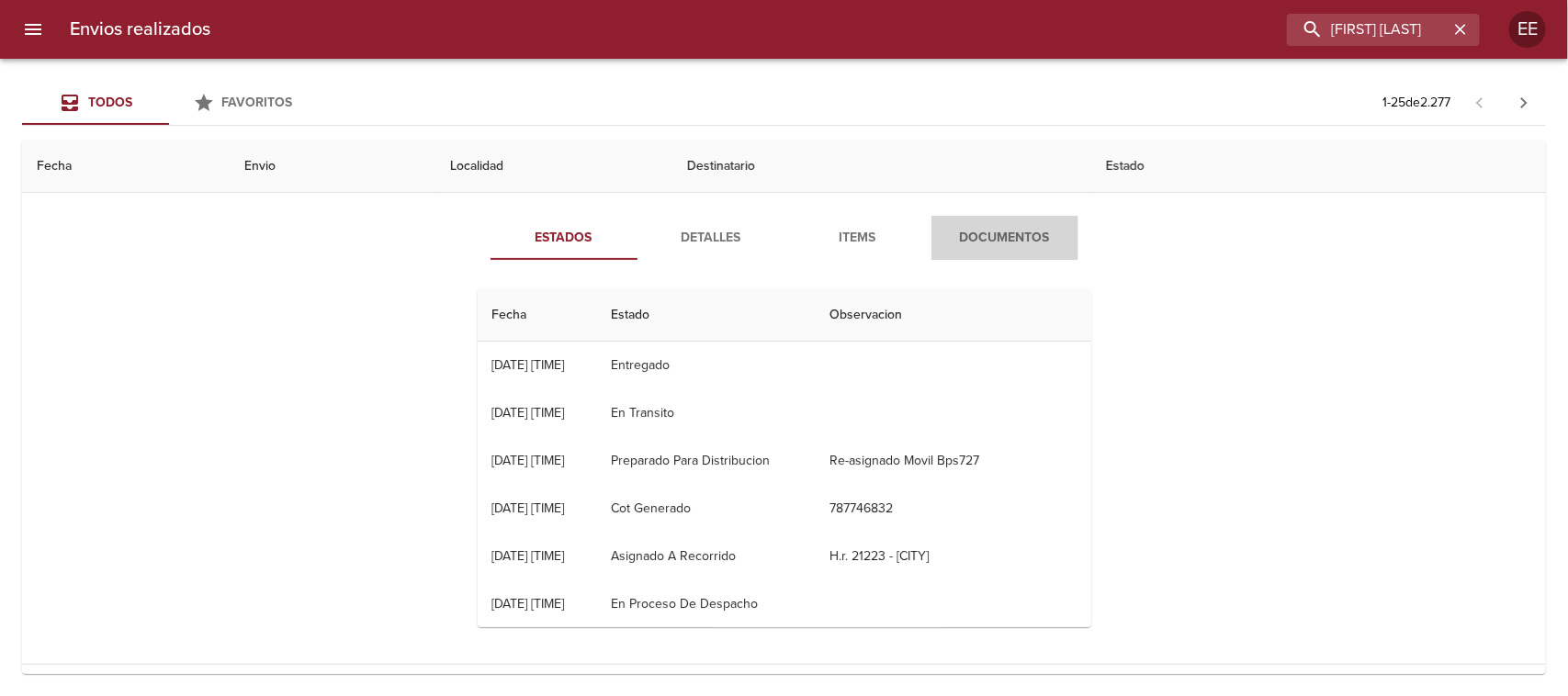 click on "Documentos" at bounding box center [1005, 238] 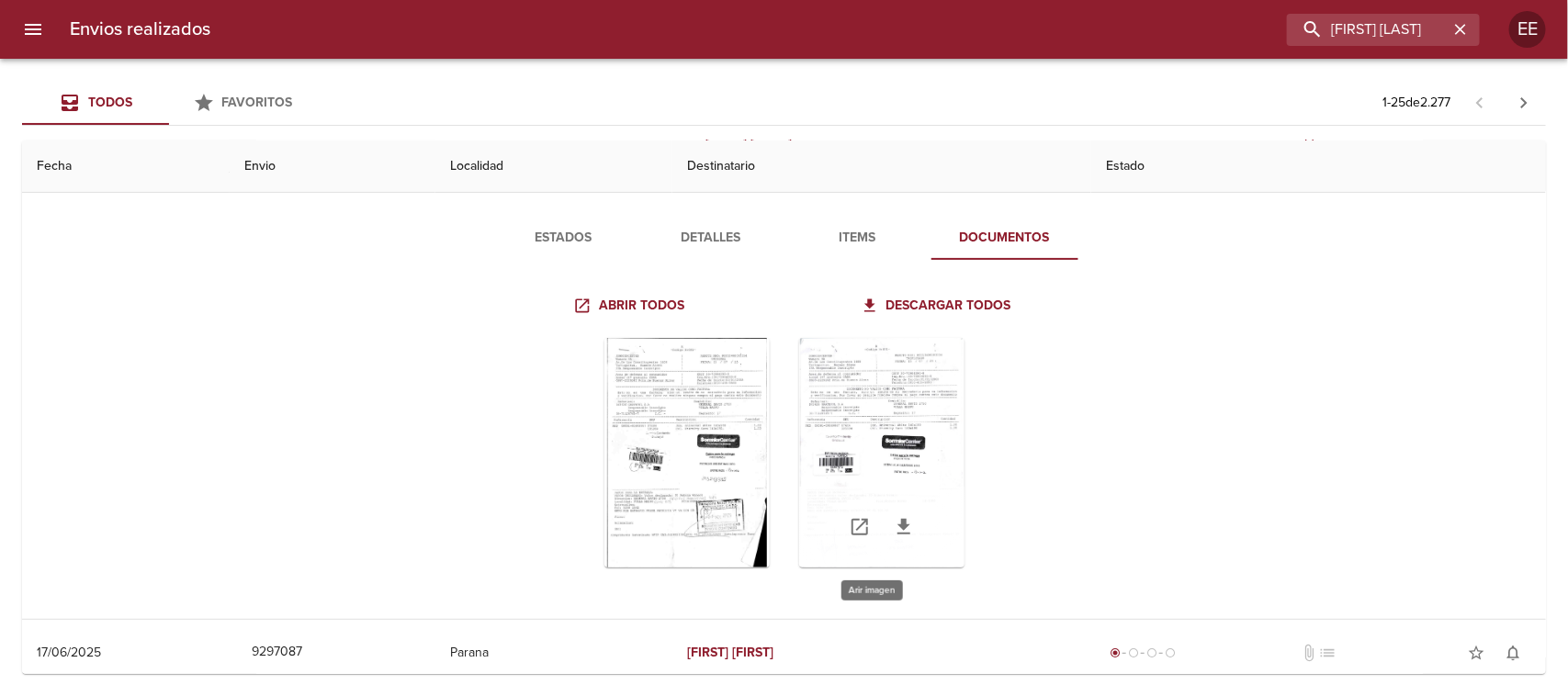 click at bounding box center (882, 453) 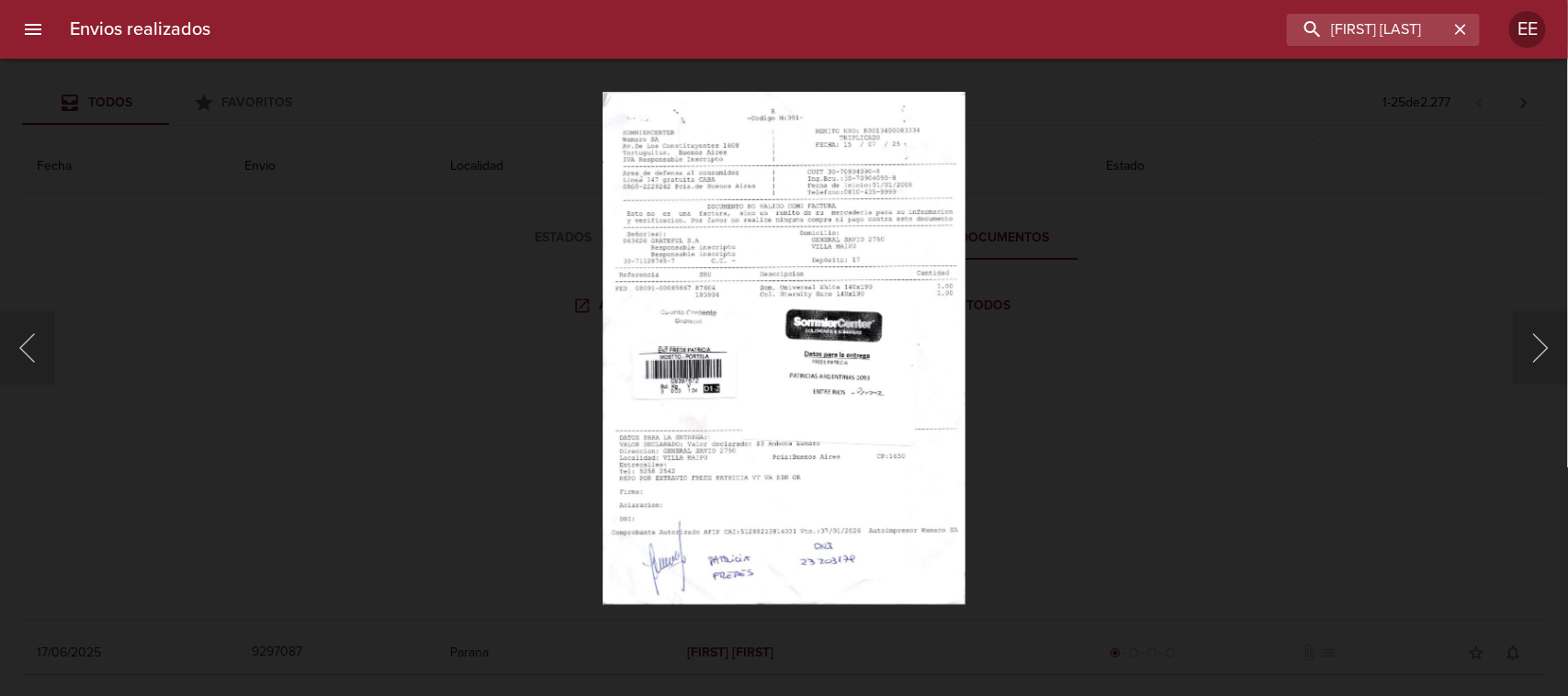 click at bounding box center (784, 348) 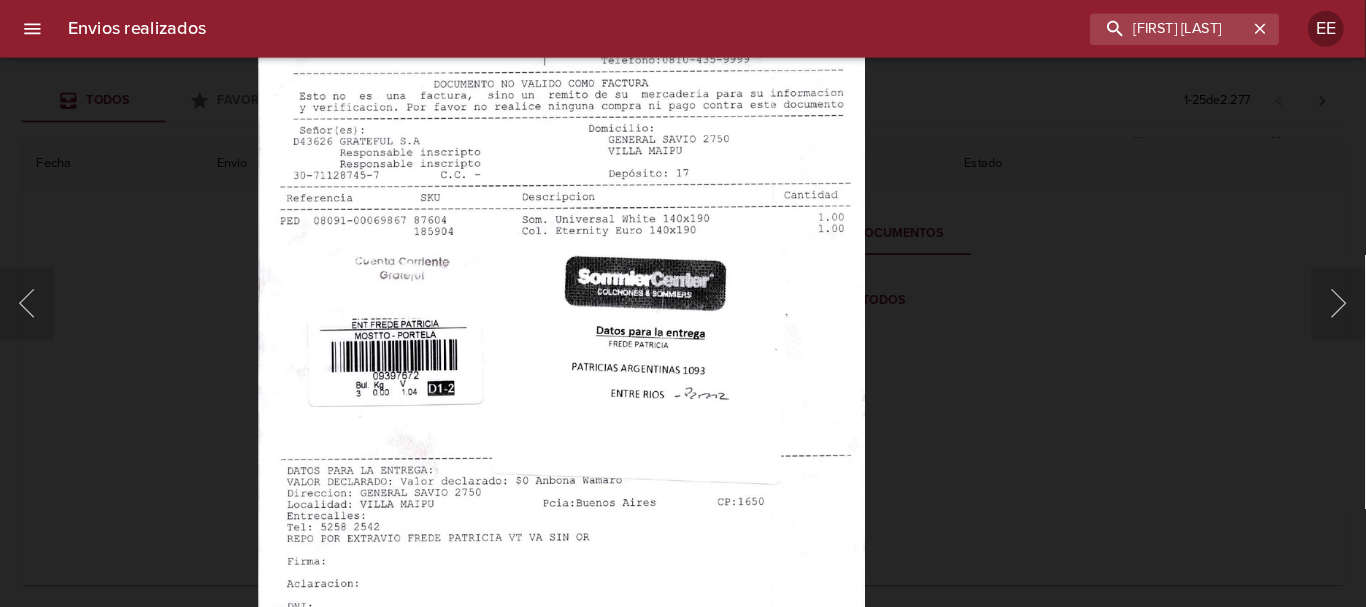 scroll, scrollTop: 200, scrollLeft: 0, axis: vertical 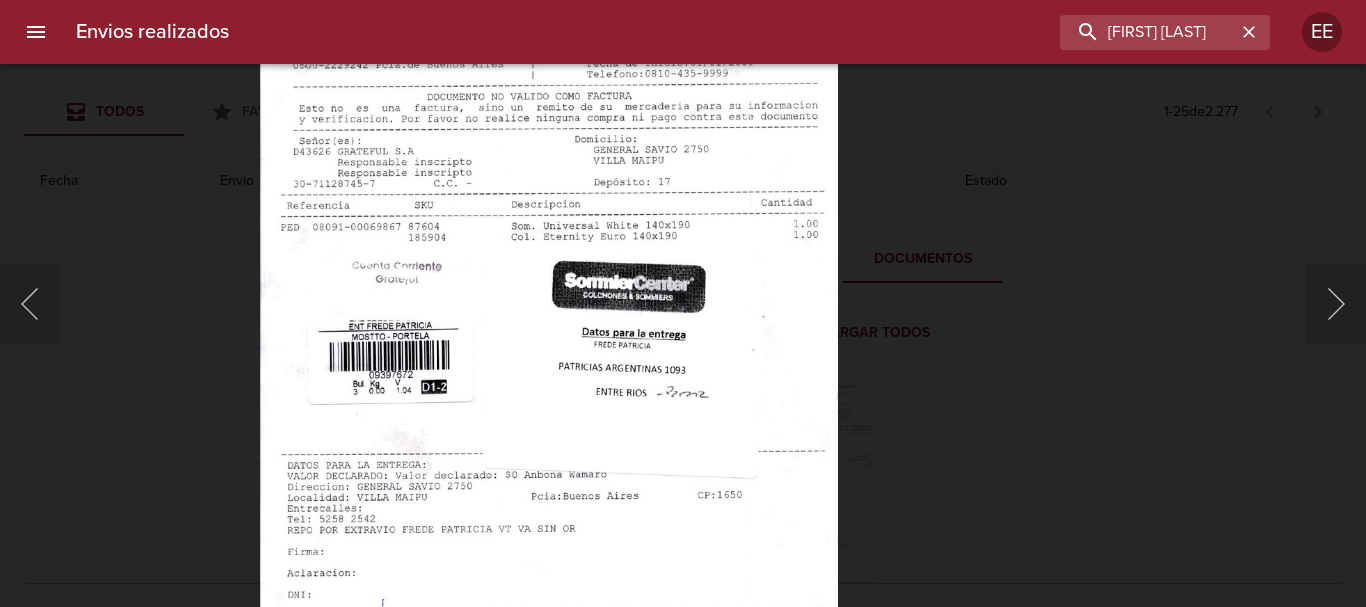 drag, startPoint x: 1630, startPoint y: 6, endPoint x: 895, endPoint y: 287, distance: 786.8837 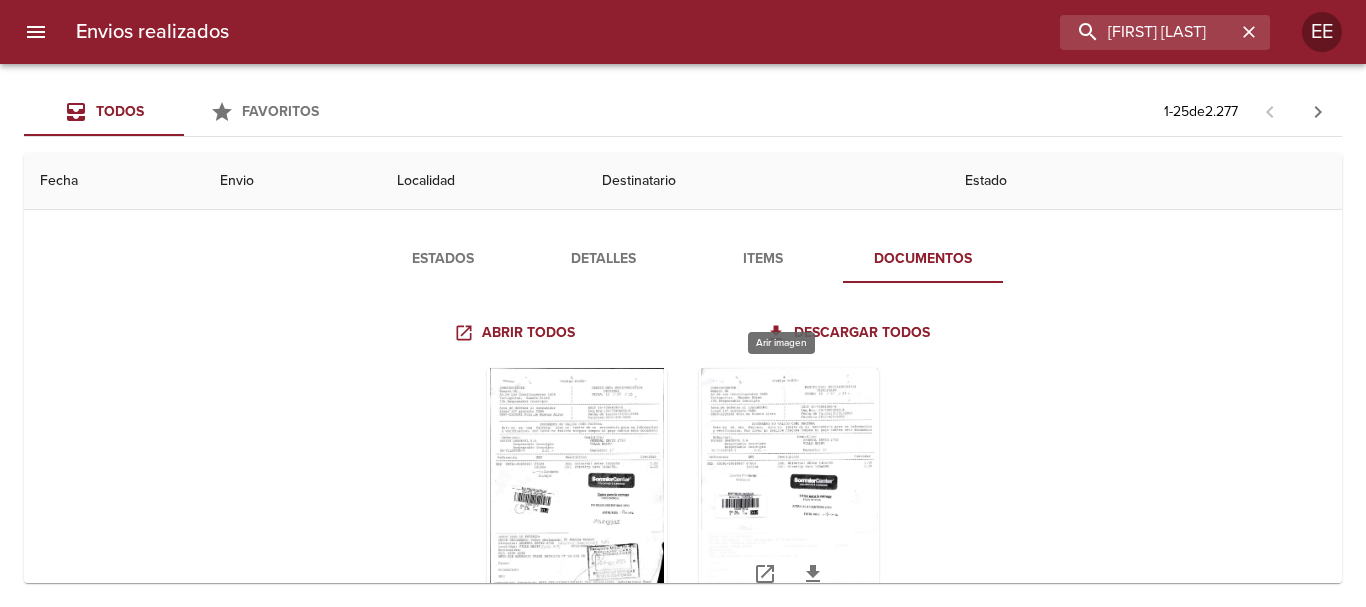 click at bounding box center (789, 493) 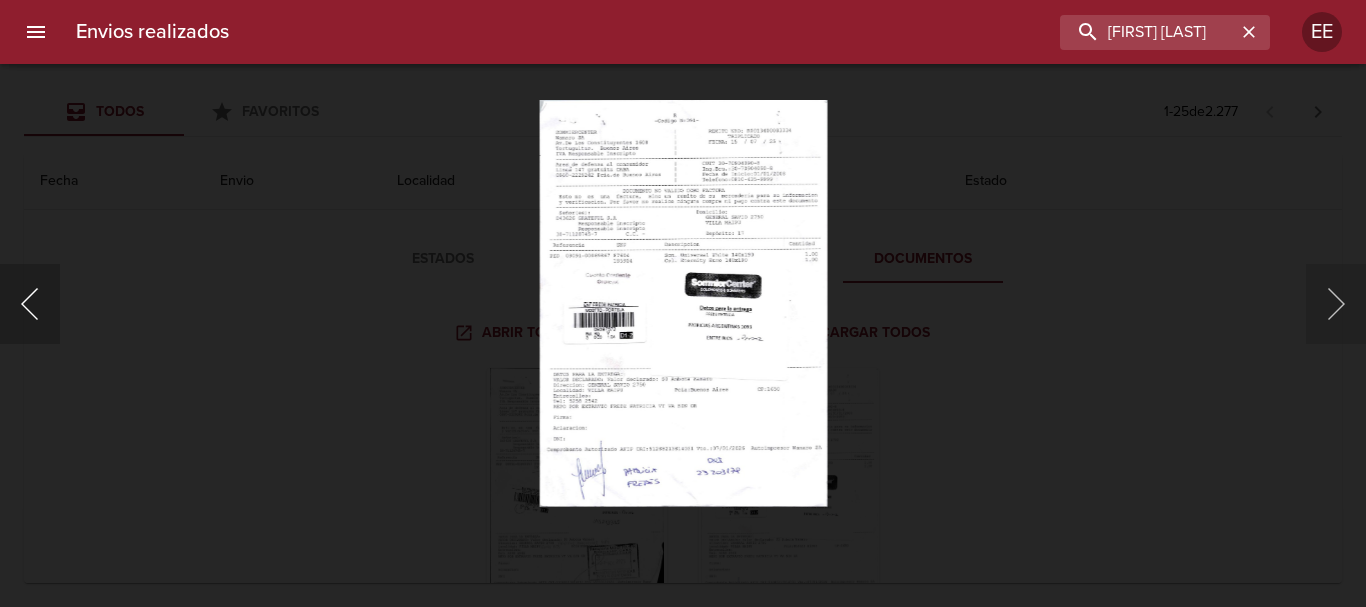 click at bounding box center (30, 304) 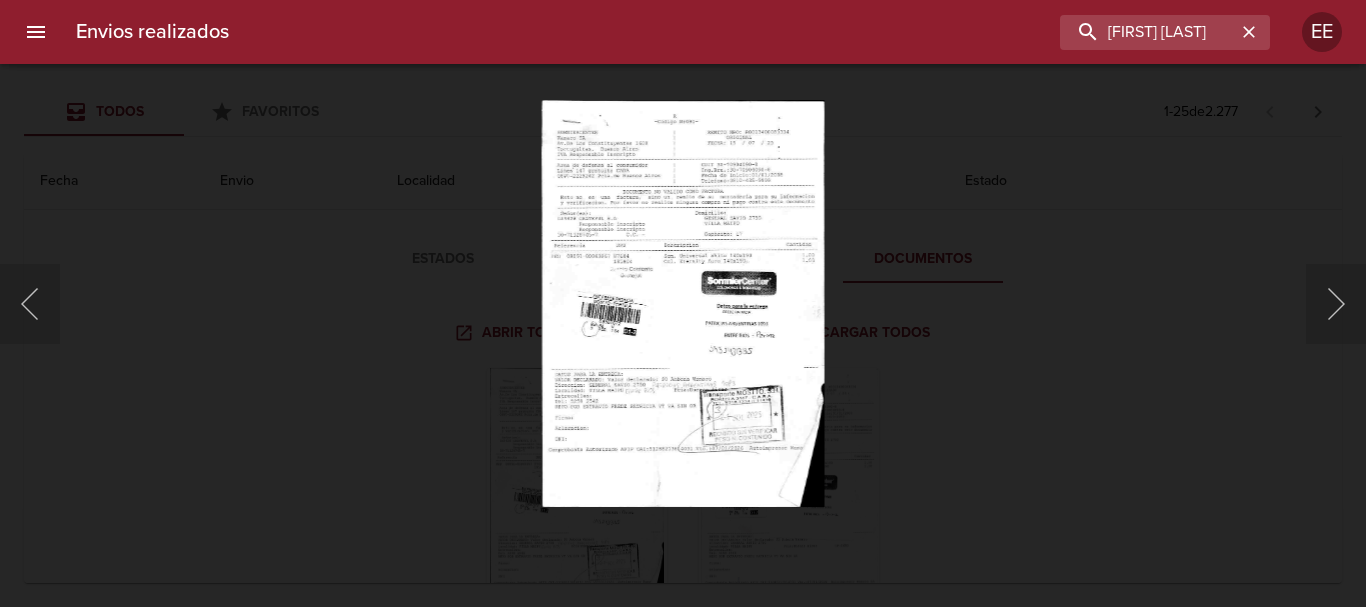 click at bounding box center [683, 303] 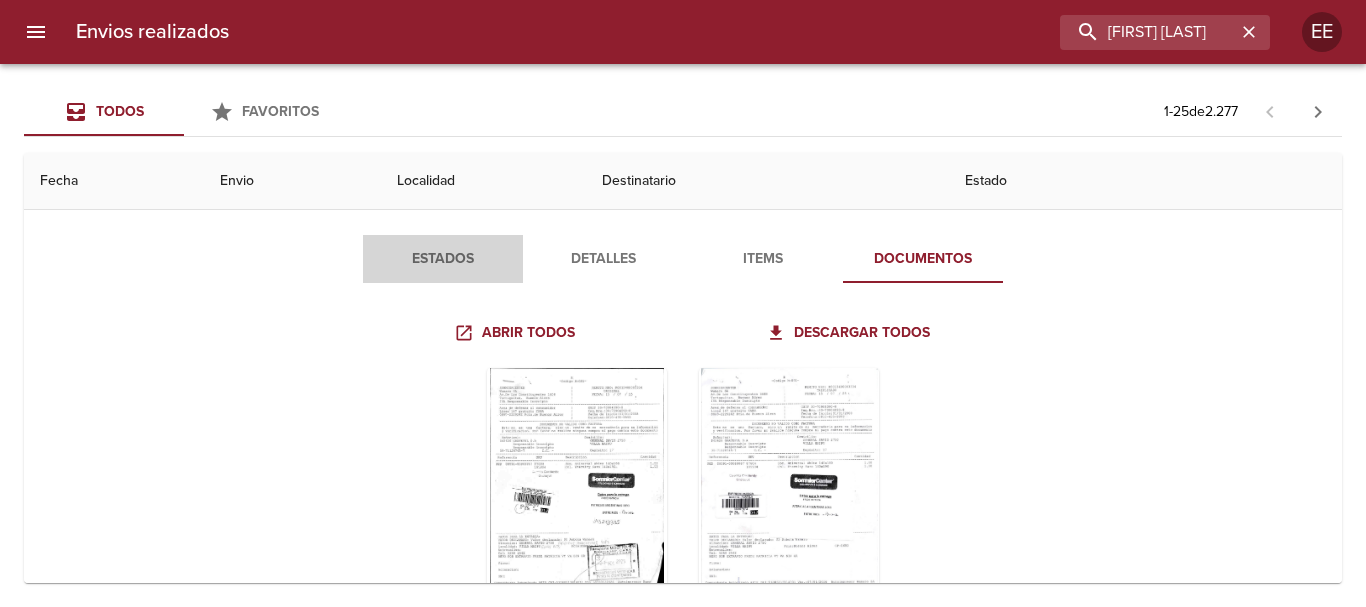 click on "Estados" at bounding box center [443, 259] 